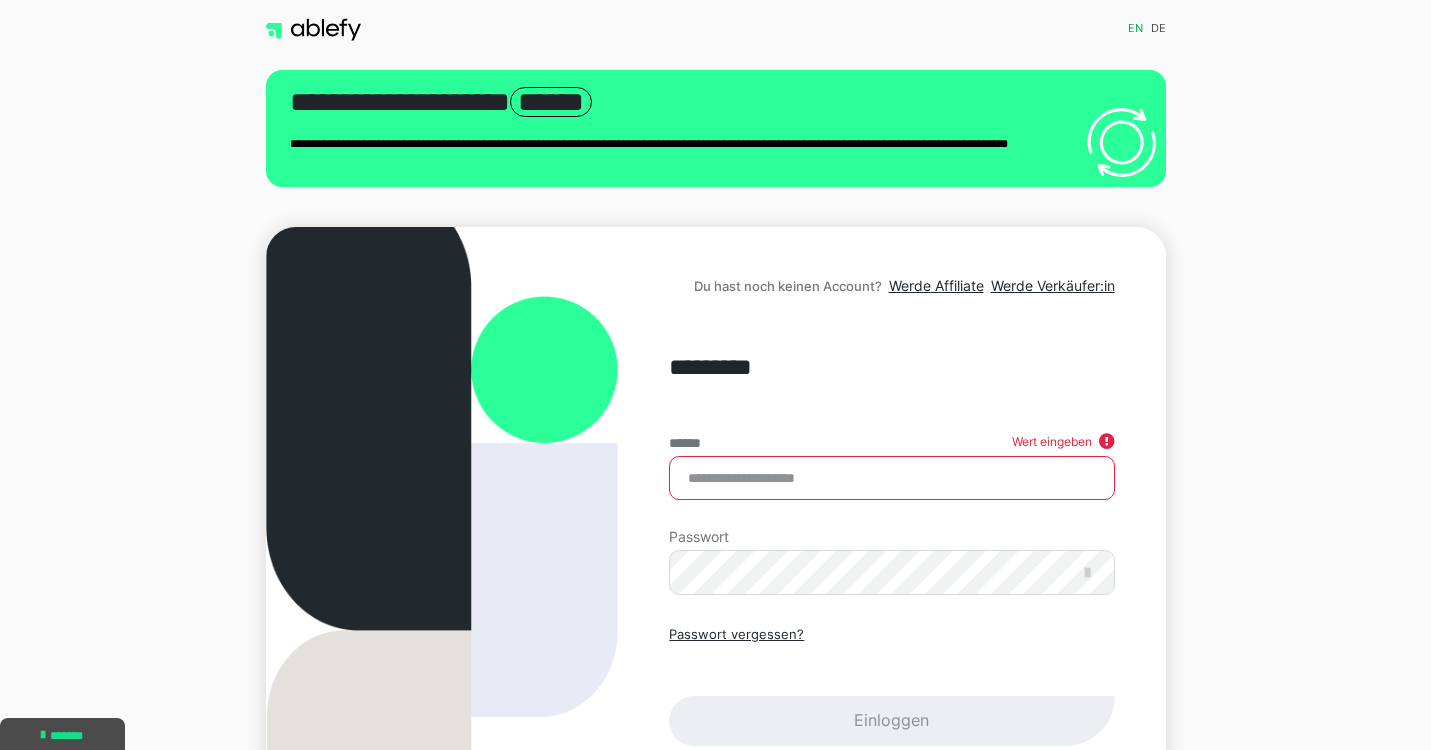 scroll, scrollTop: 0, scrollLeft: 0, axis: both 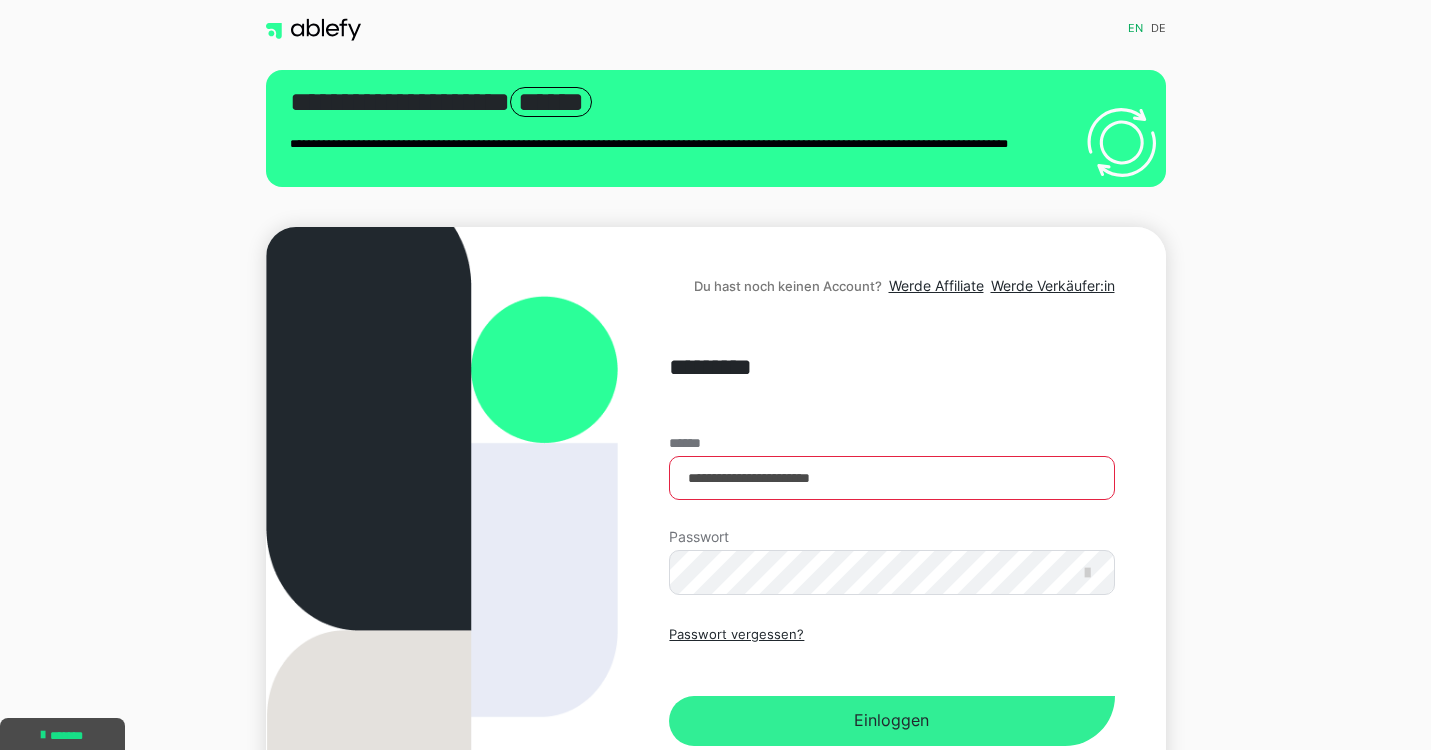 click on "Einloggen" at bounding box center [891, 721] 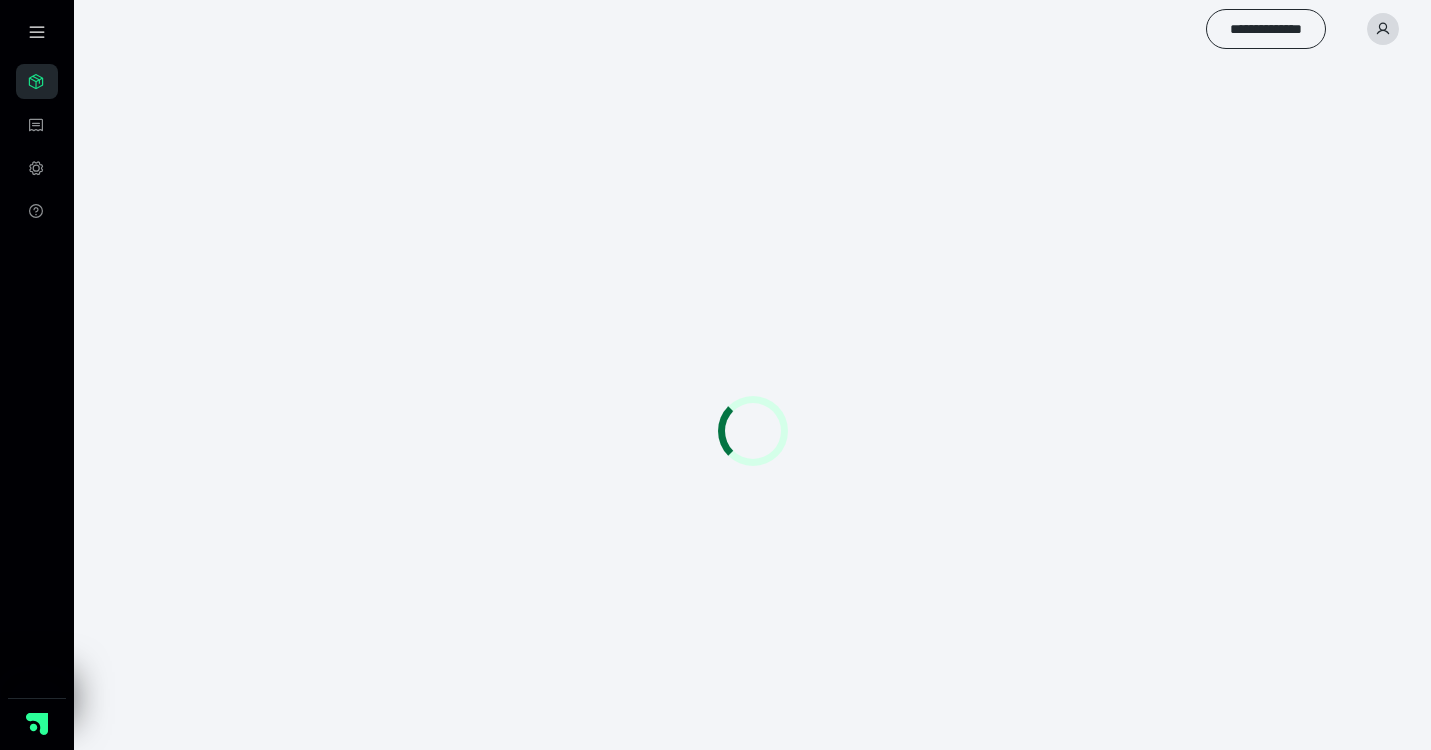 scroll, scrollTop: 0, scrollLeft: 0, axis: both 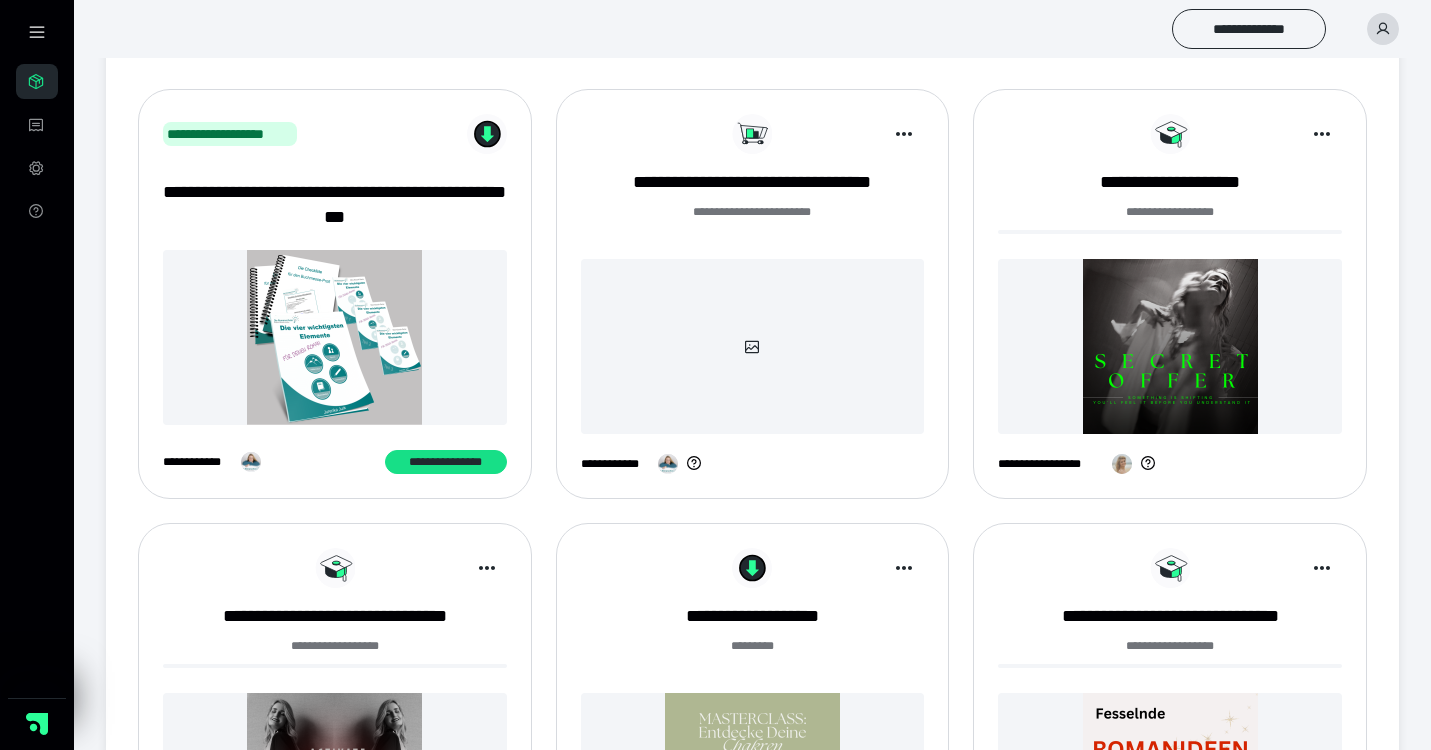 click at bounding box center [1170, 346] 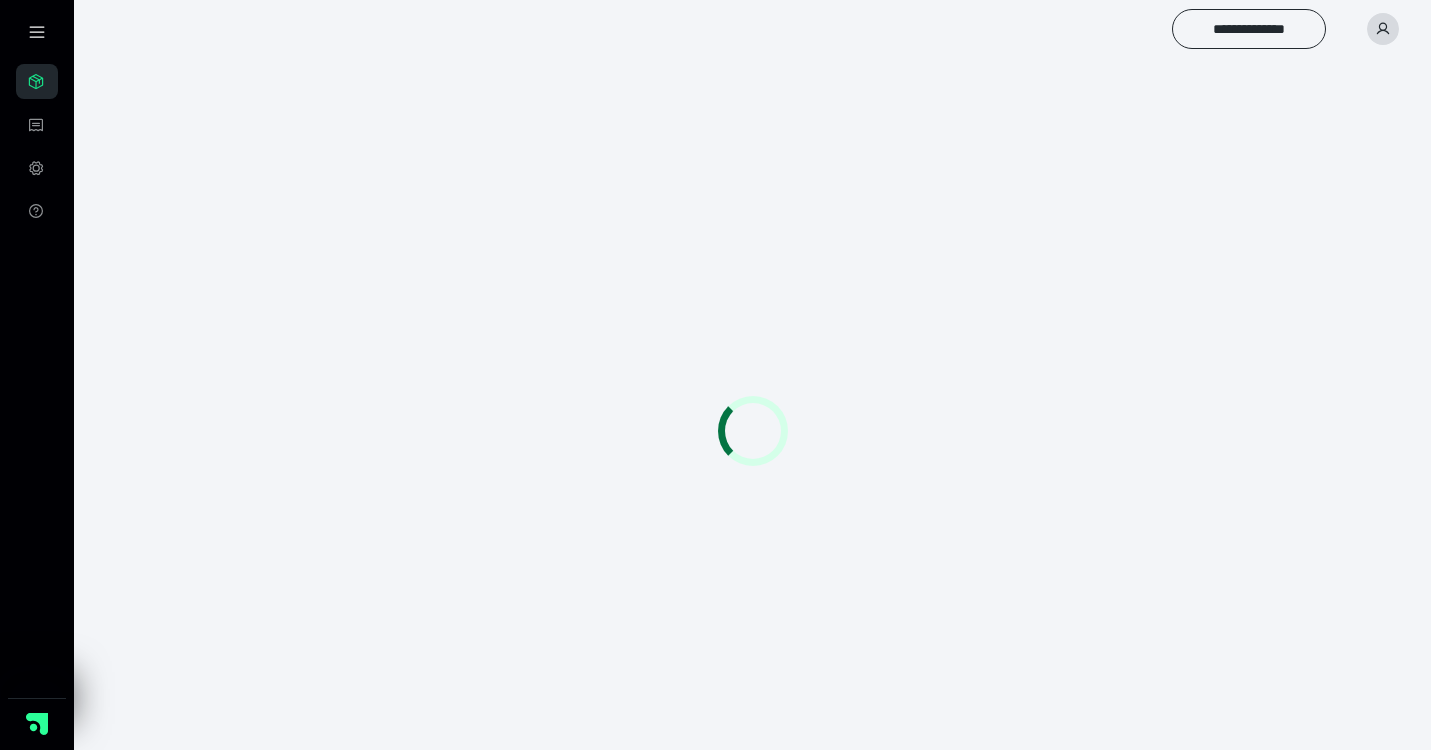 scroll, scrollTop: 0, scrollLeft: 0, axis: both 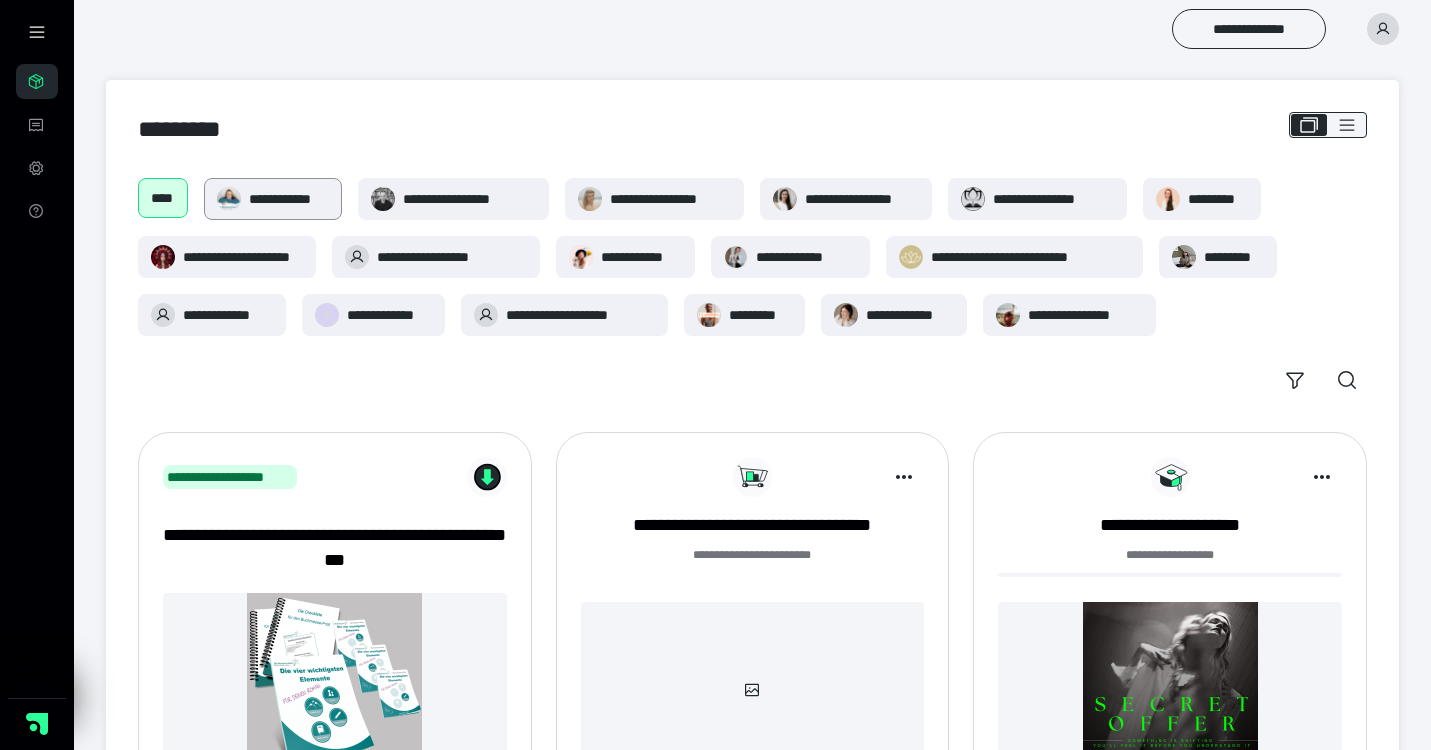 click on "**********" at bounding box center (273, 199) 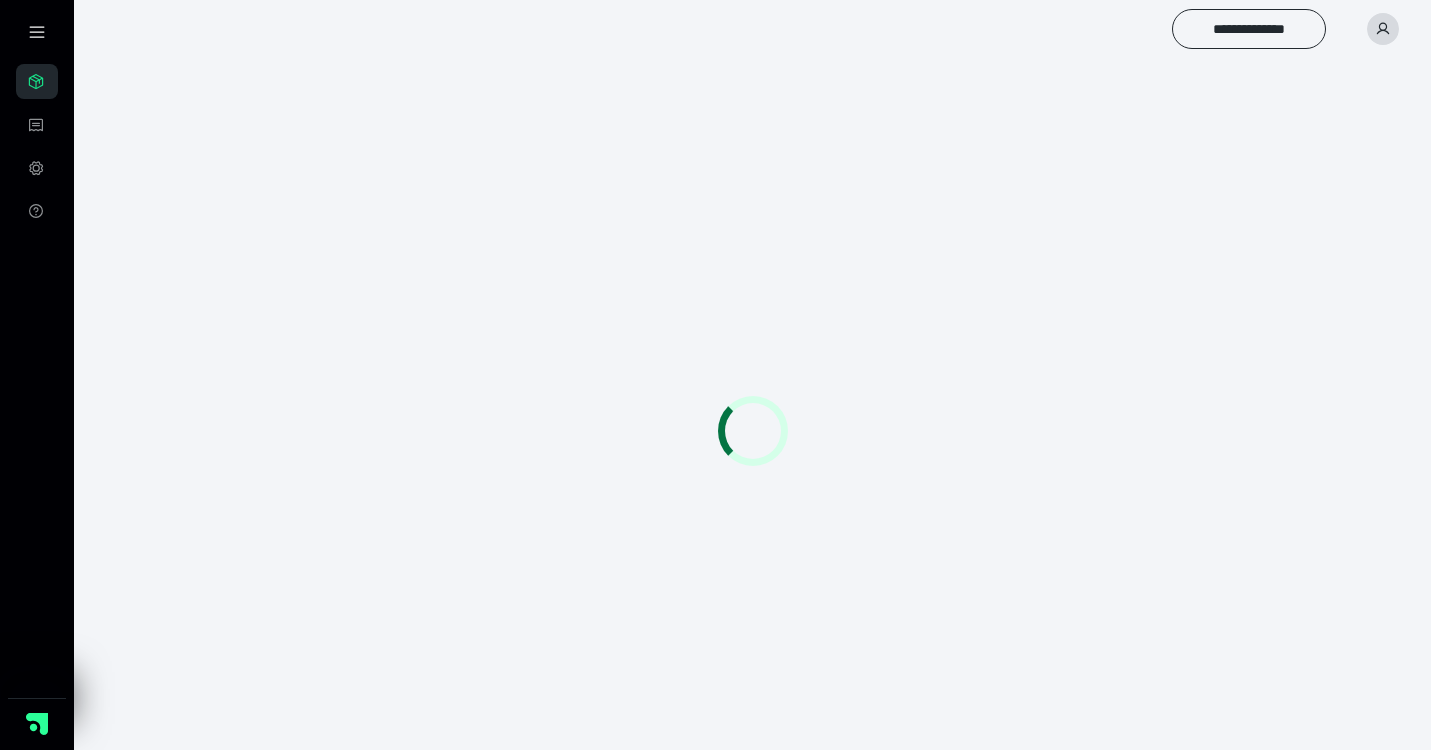 scroll, scrollTop: 0, scrollLeft: 0, axis: both 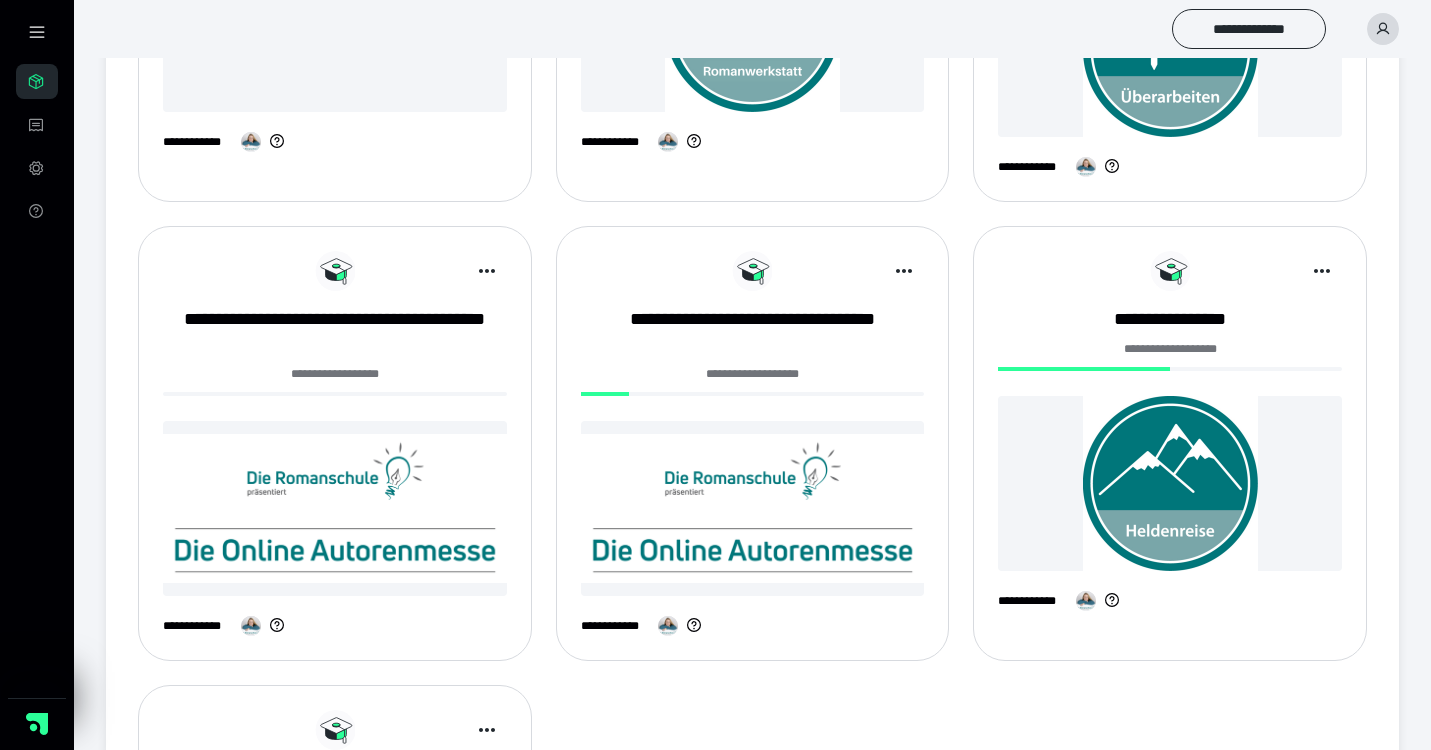 click at bounding box center [1170, 483] 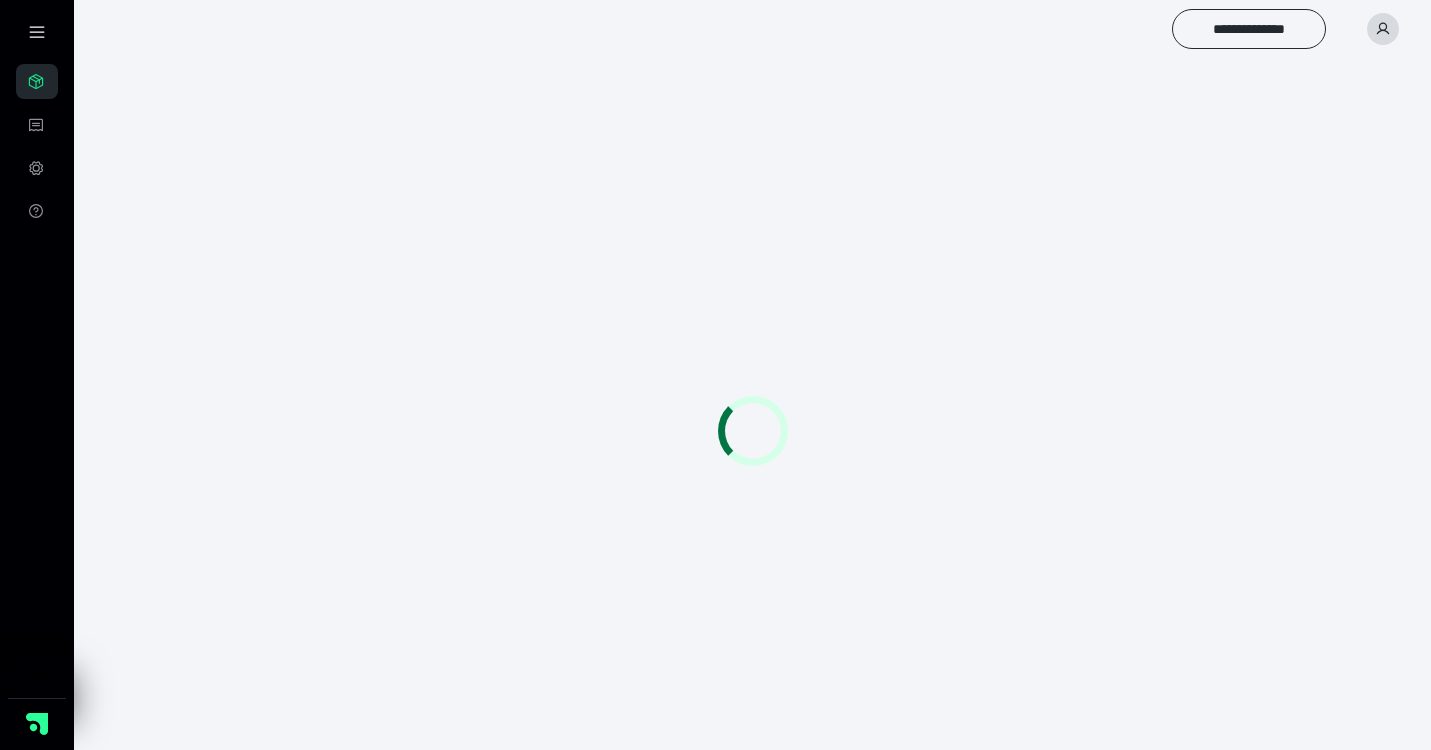 scroll, scrollTop: 0, scrollLeft: 0, axis: both 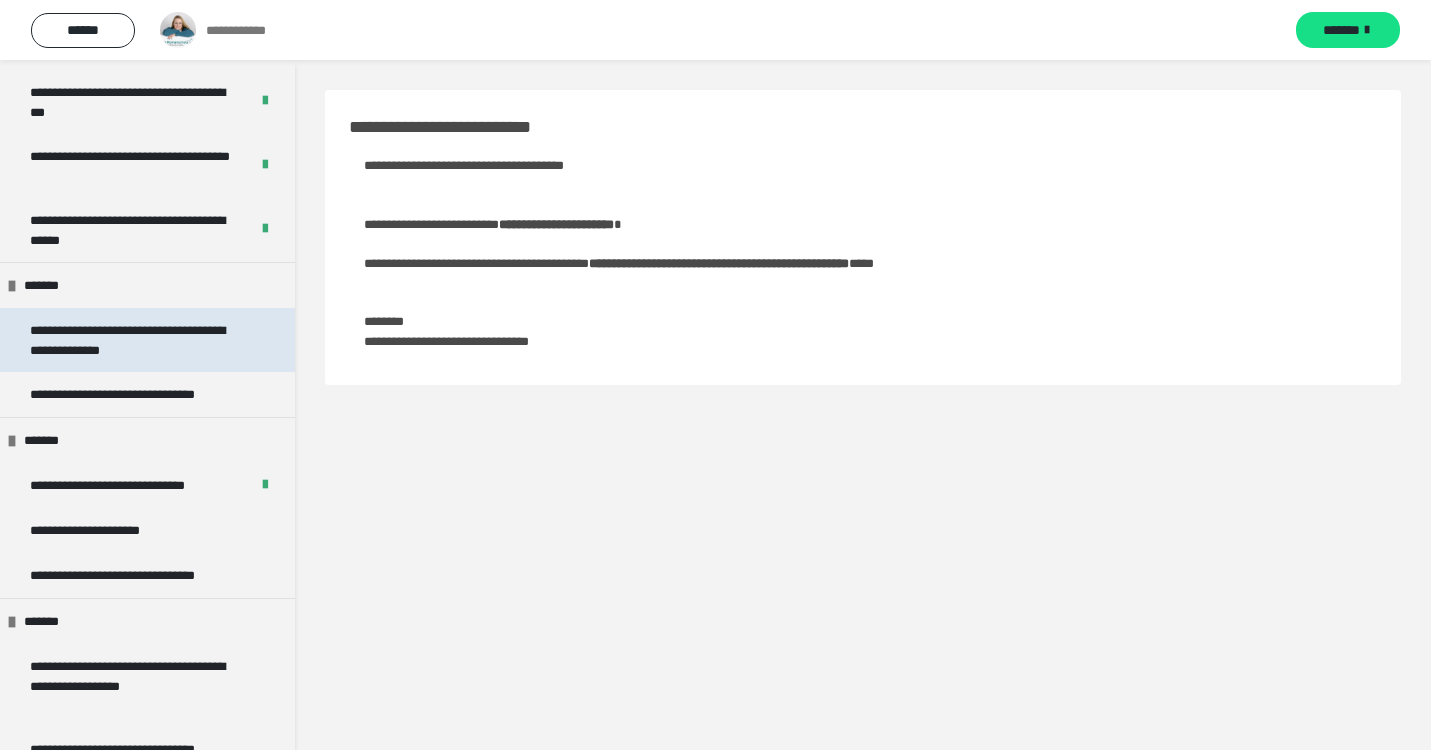 click on "**********" at bounding box center [139, 340] 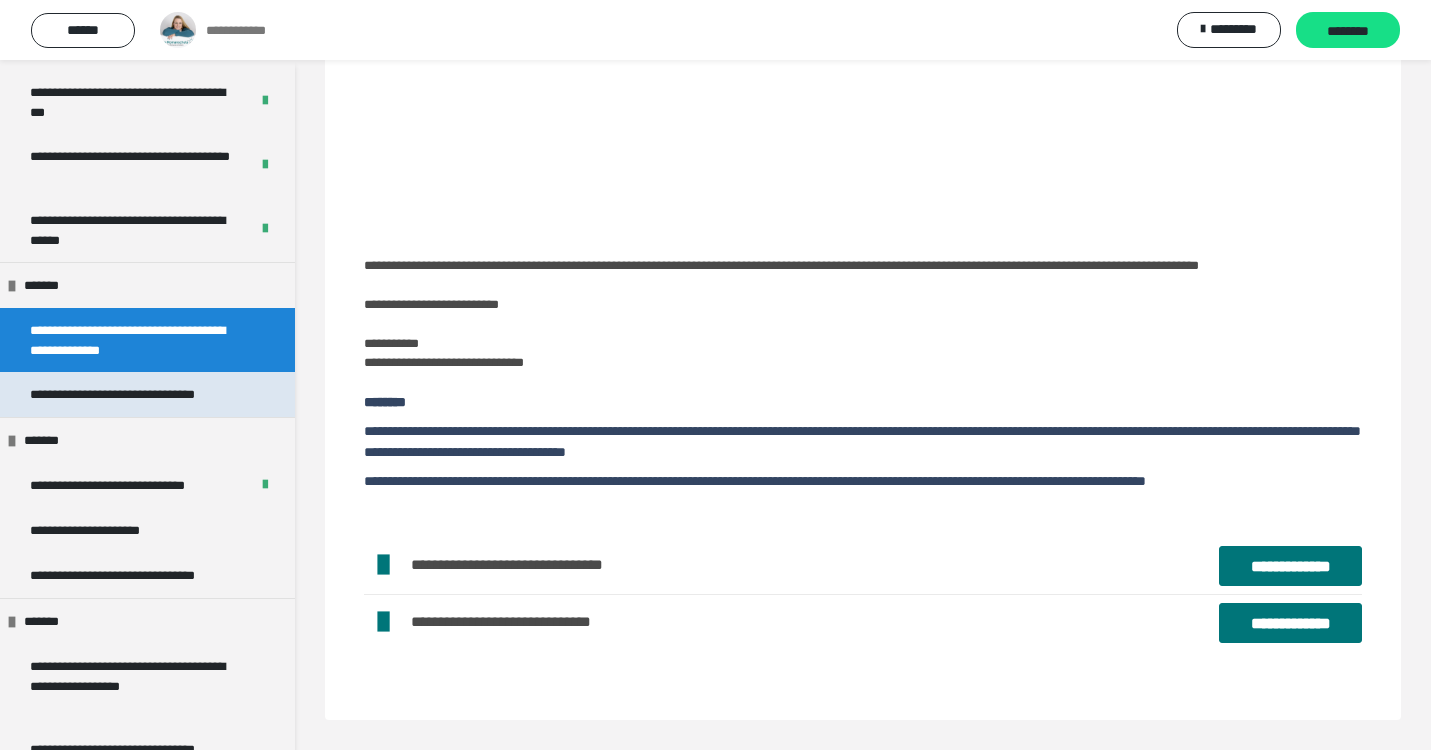scroll, scrollTop: 393, scrollLeft: 0, axis: vertical 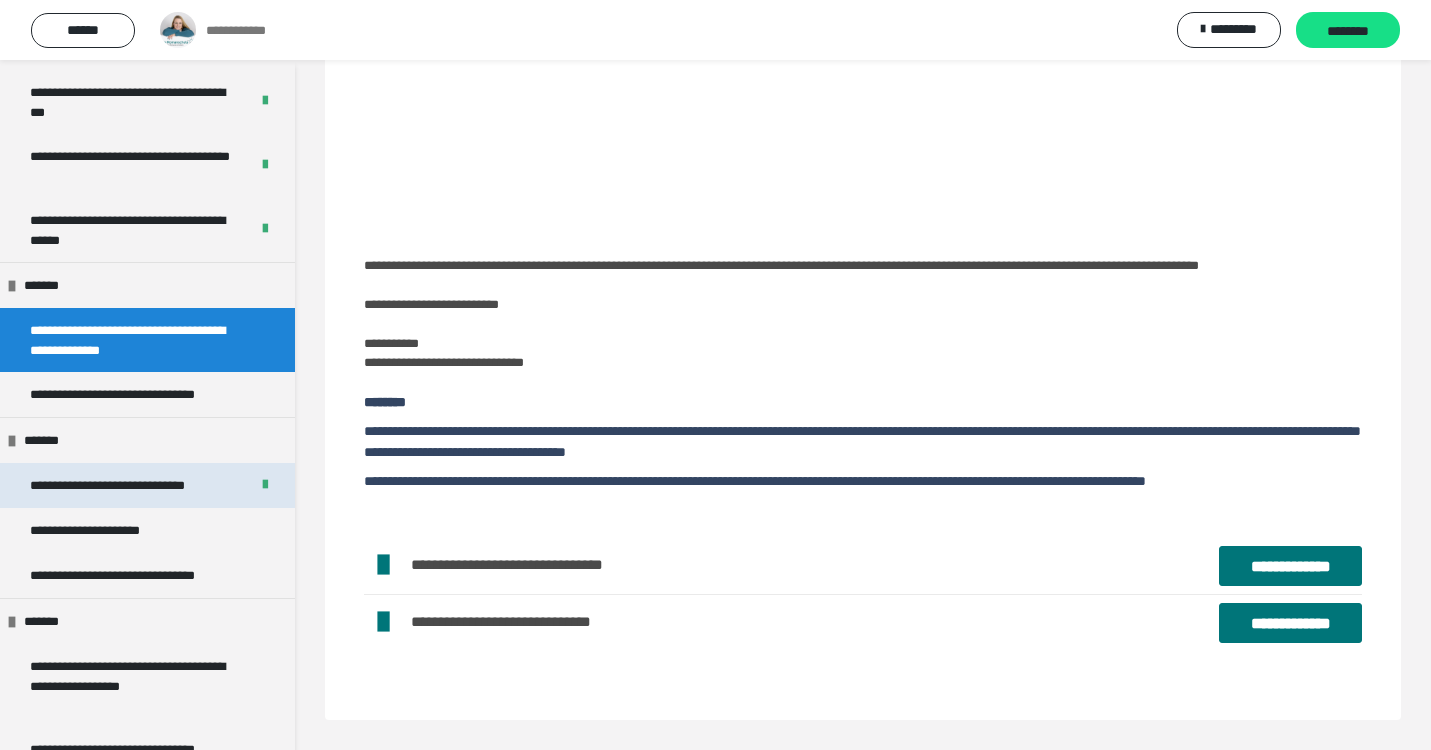 click on "**********" at bounding box center (128, 485) 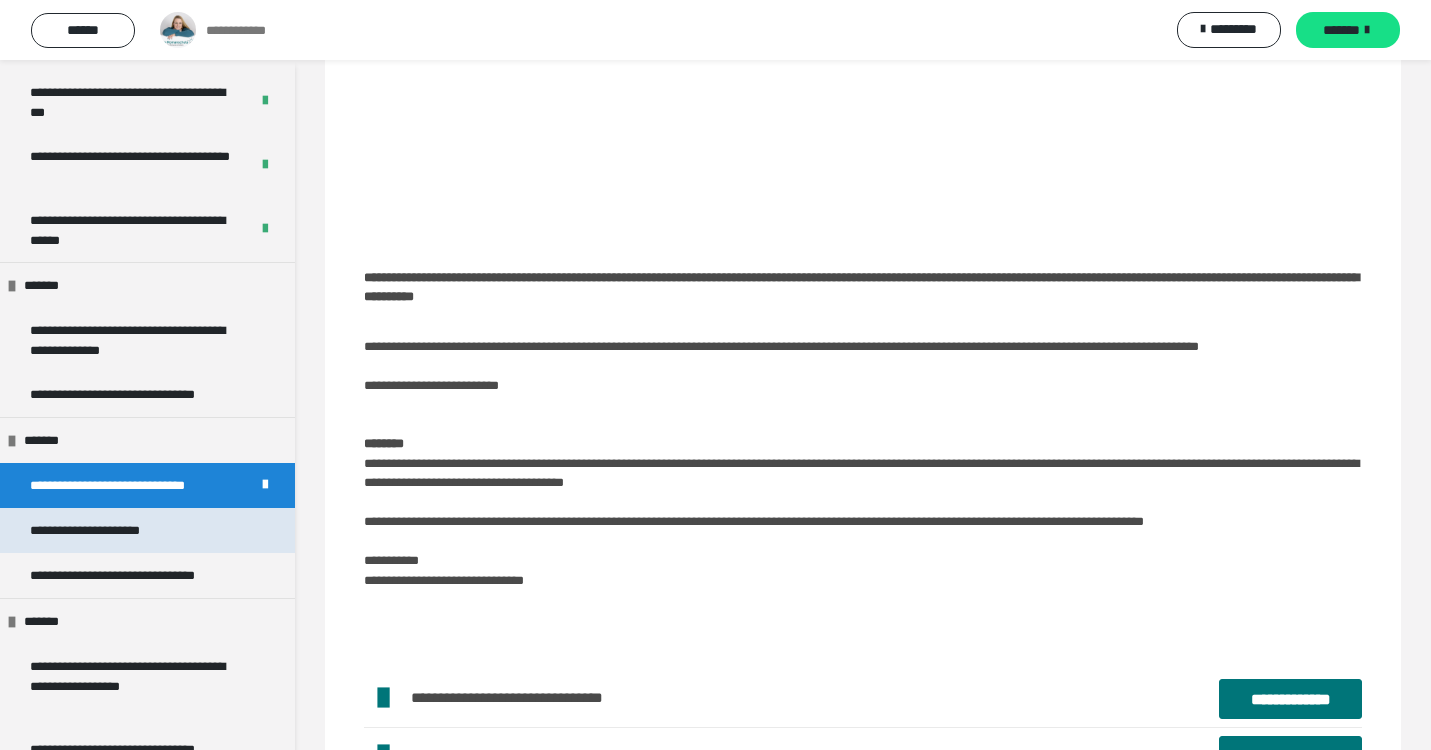 click on "**********" at bounding box center [104, 530] 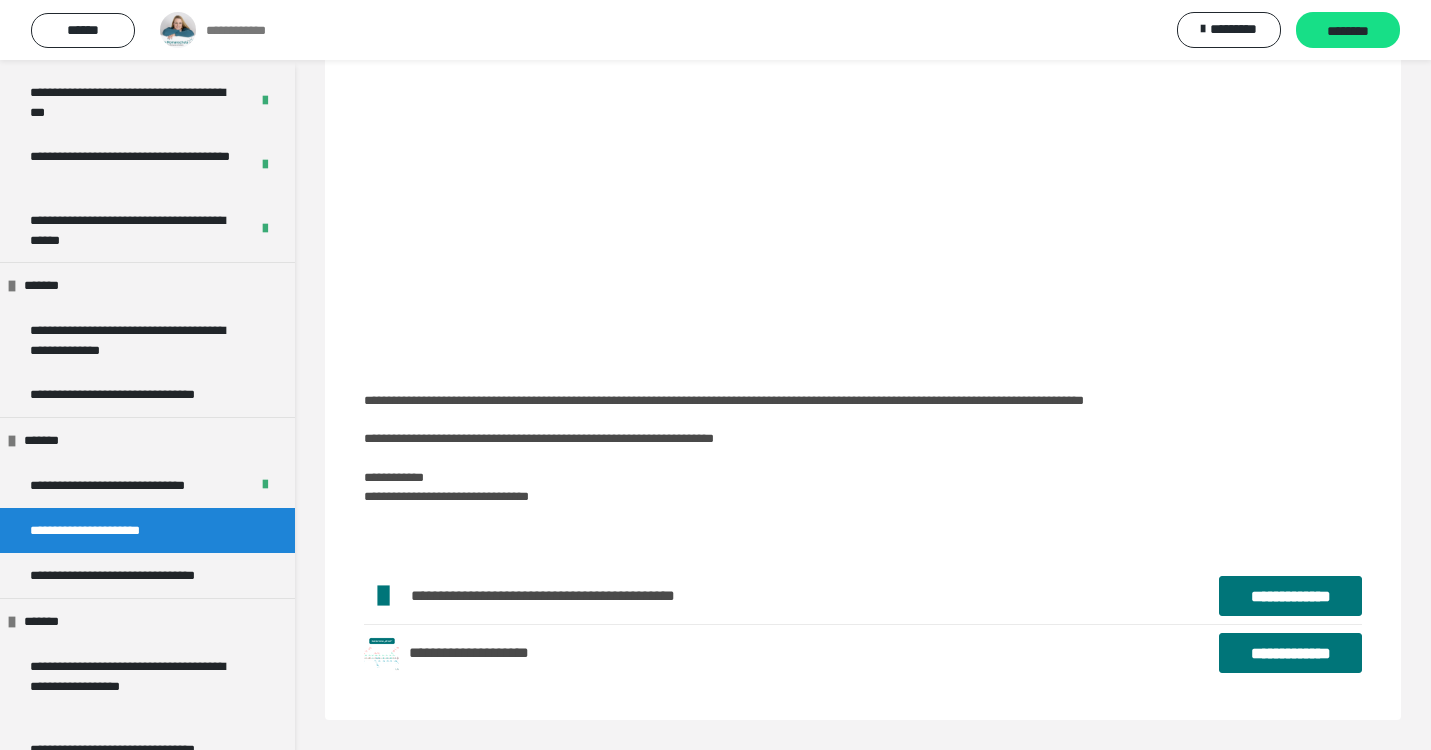 scroll, scrollTop: 249, scrollLeft: 0, axis: vertical 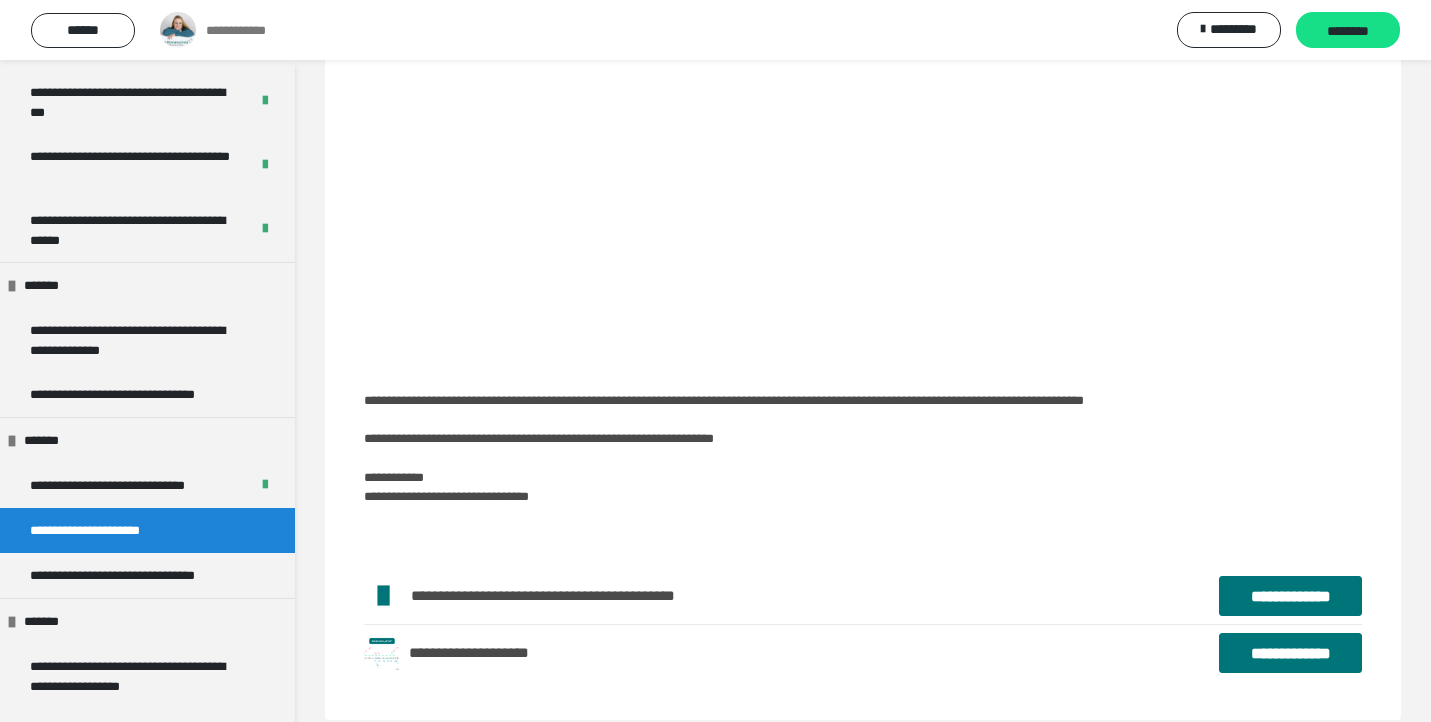 click on "**********" at bounding box center [1290, 653] 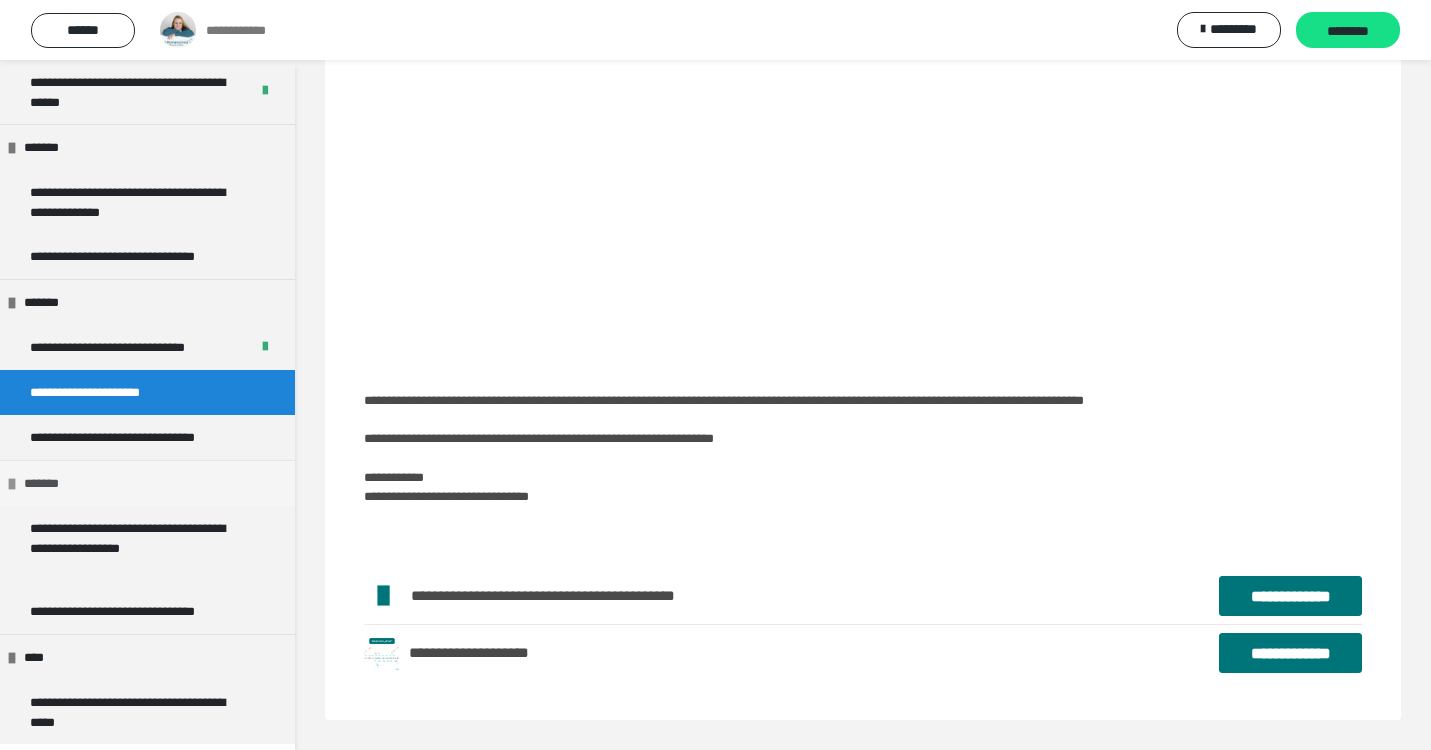 scroll, scrollTop: 482, scrollLeft: 0, axis: vertical 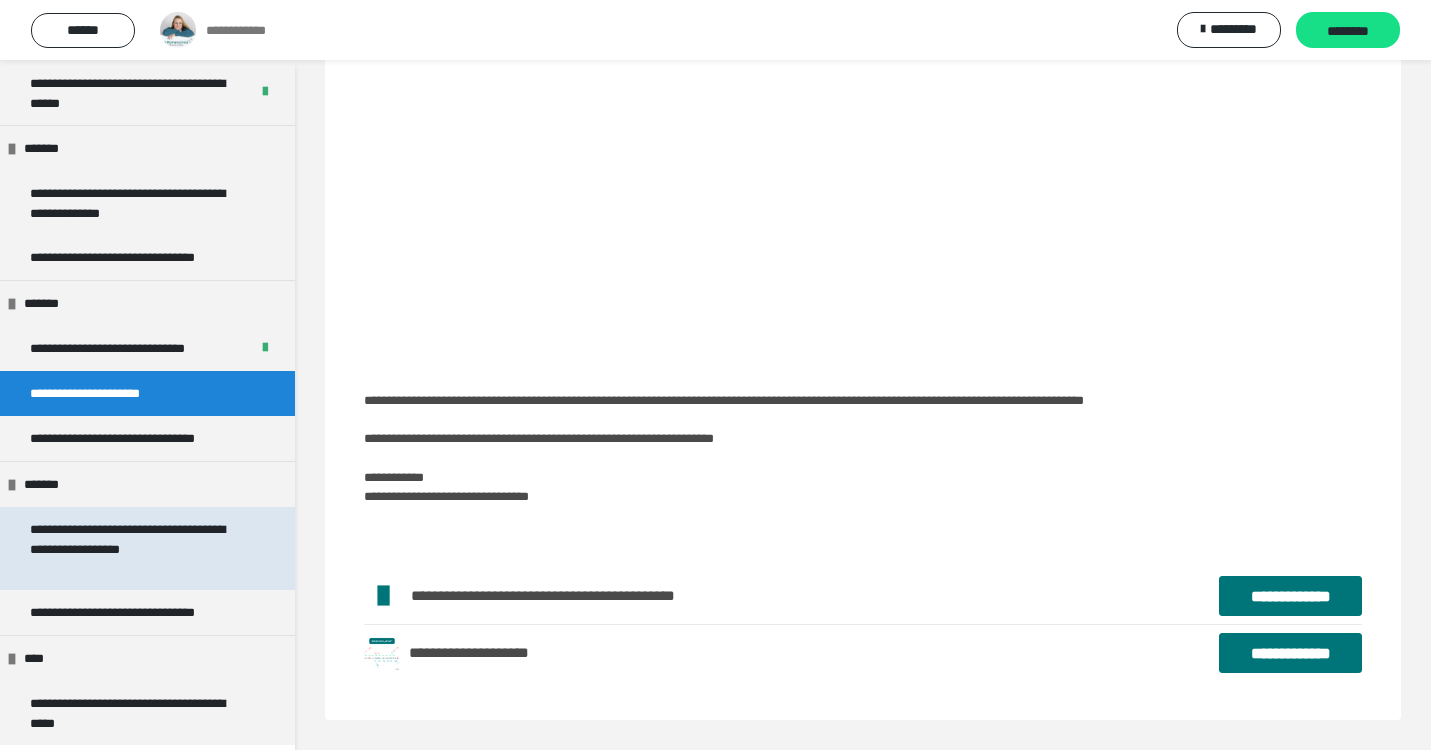 click on "**********" at bounding box center [139, 548] 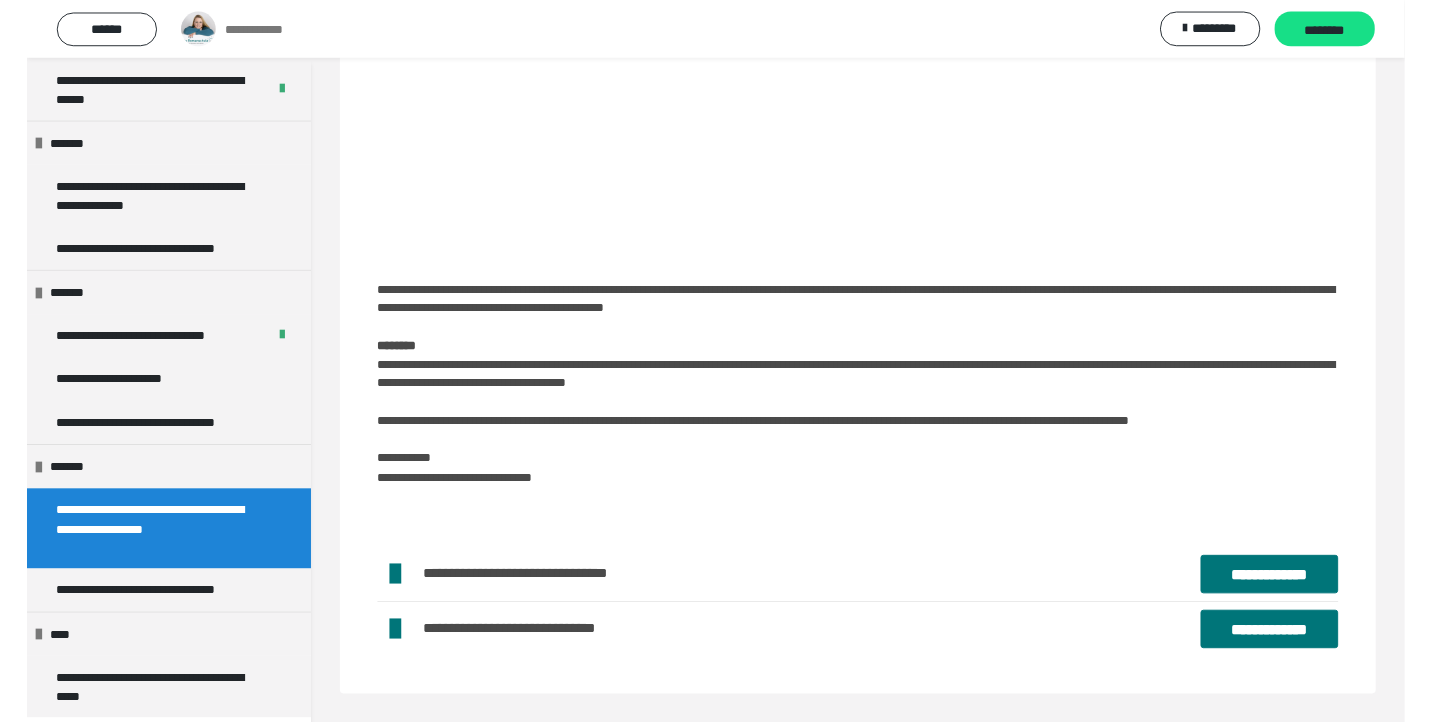 scroll, scrollTop: 219, scrollLeft: 0, axis: vertical 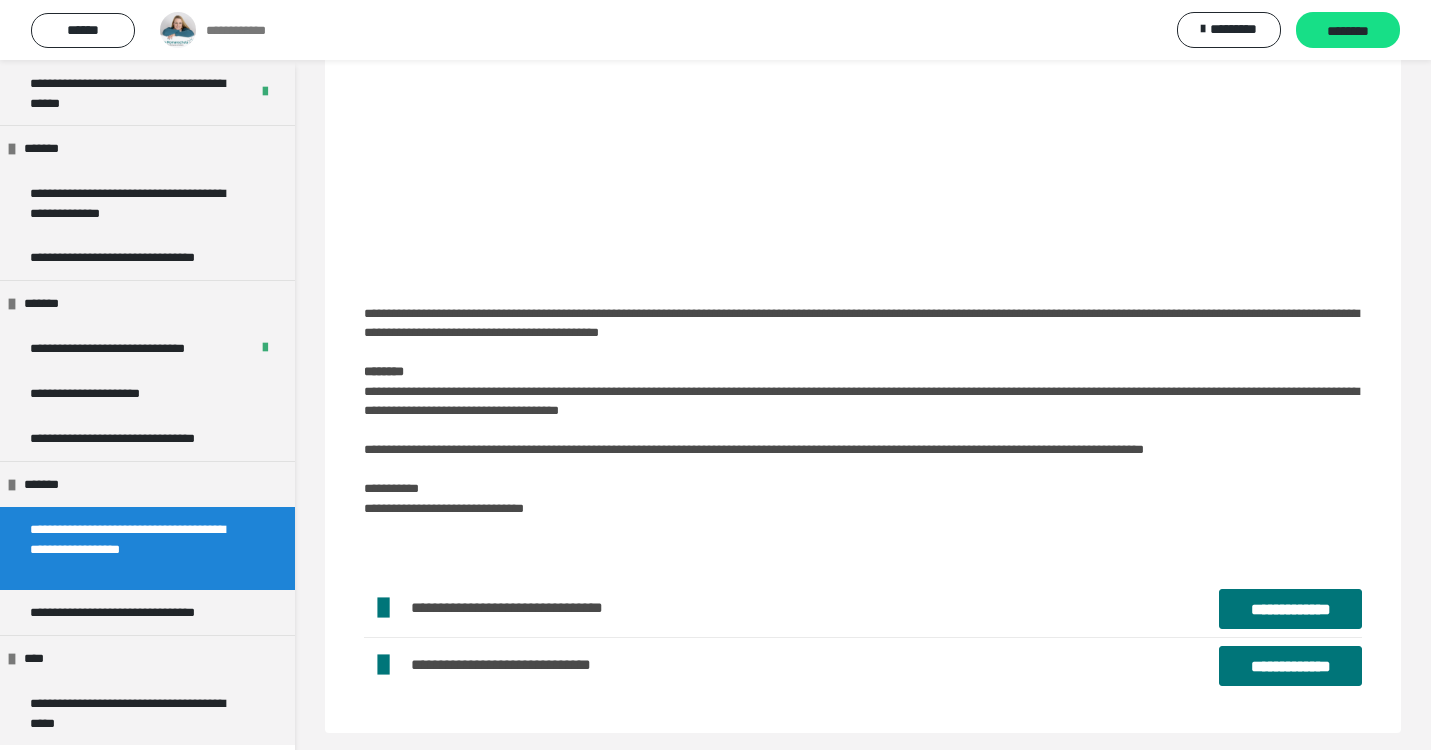 click on "**********" at bounding box center [1290, 609] 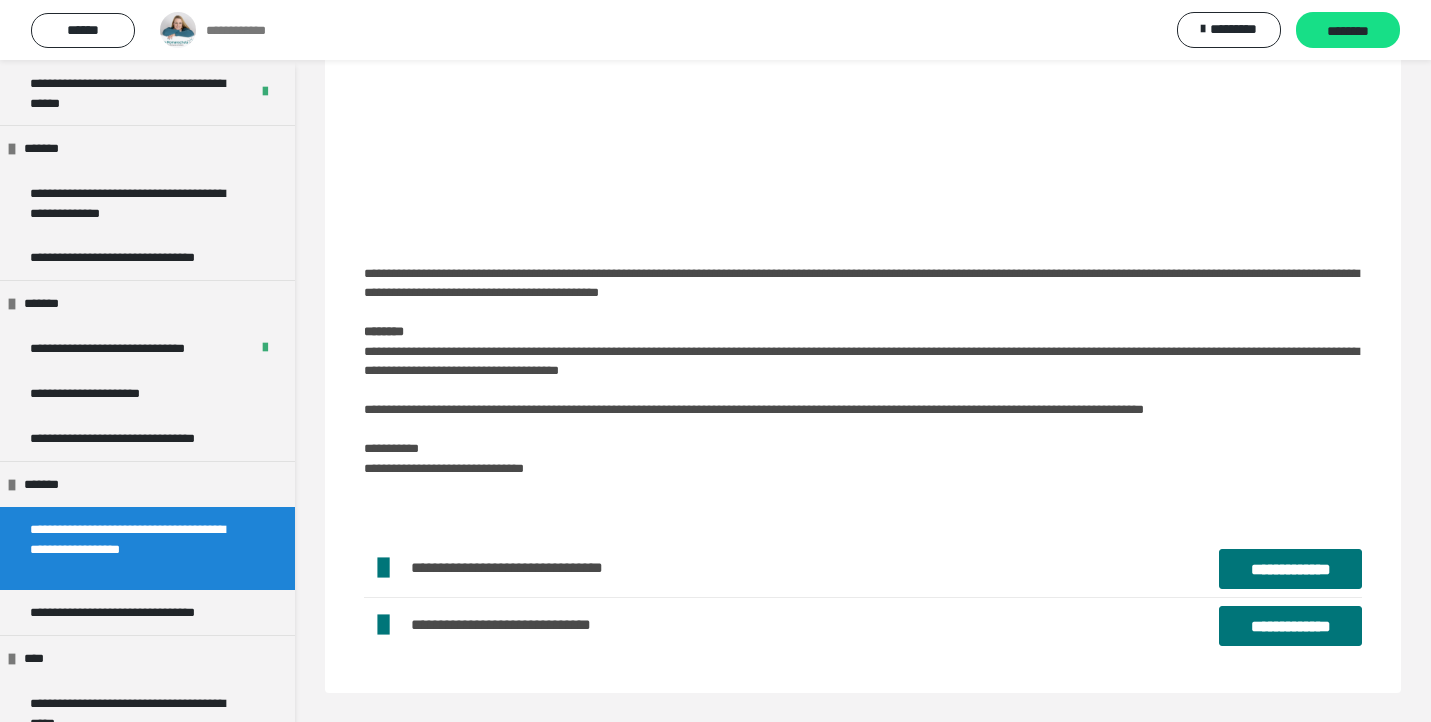 scroll, scrollTop: 258, scrollLeft: 0, axis: vertical 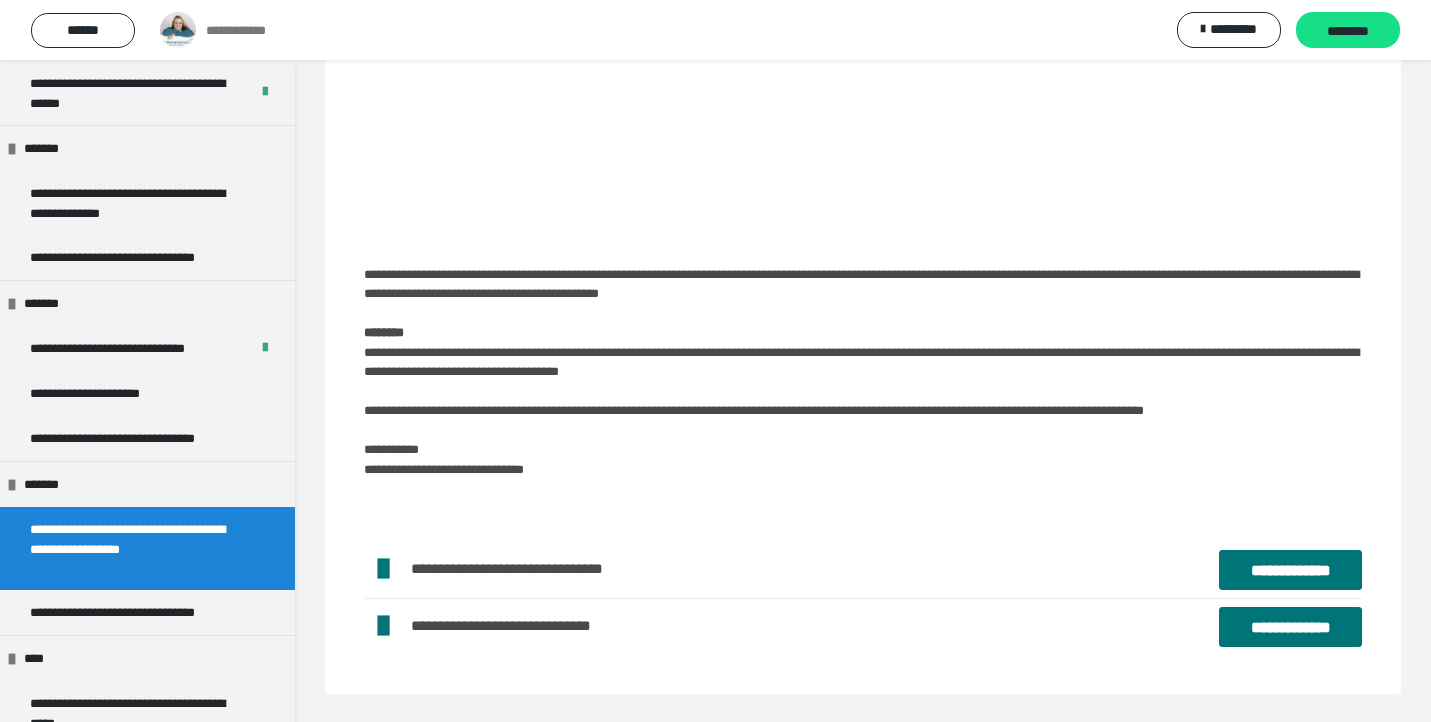 click on "**********" at bounding box center [1290, 627] 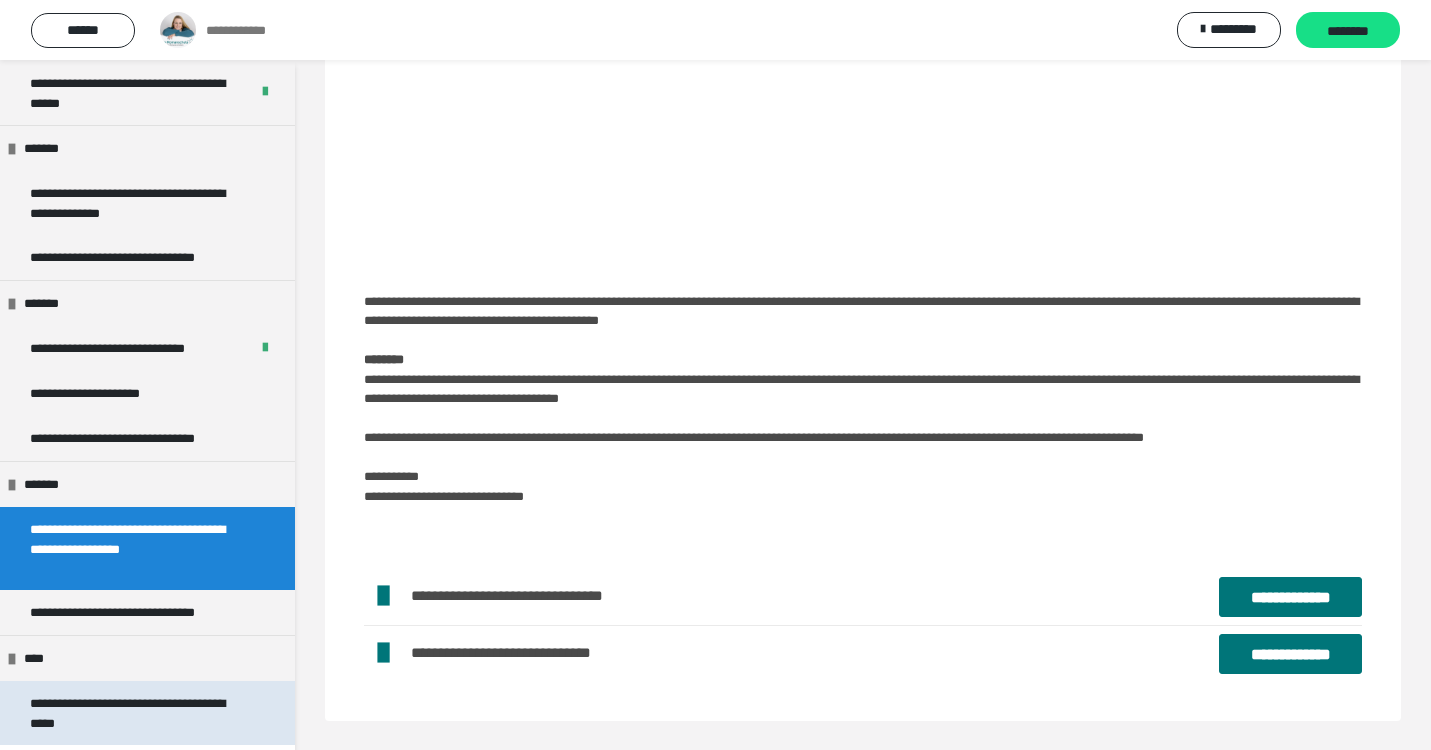 scroll, scrollTop: 230, scrollLeft: 0, axis: vertical 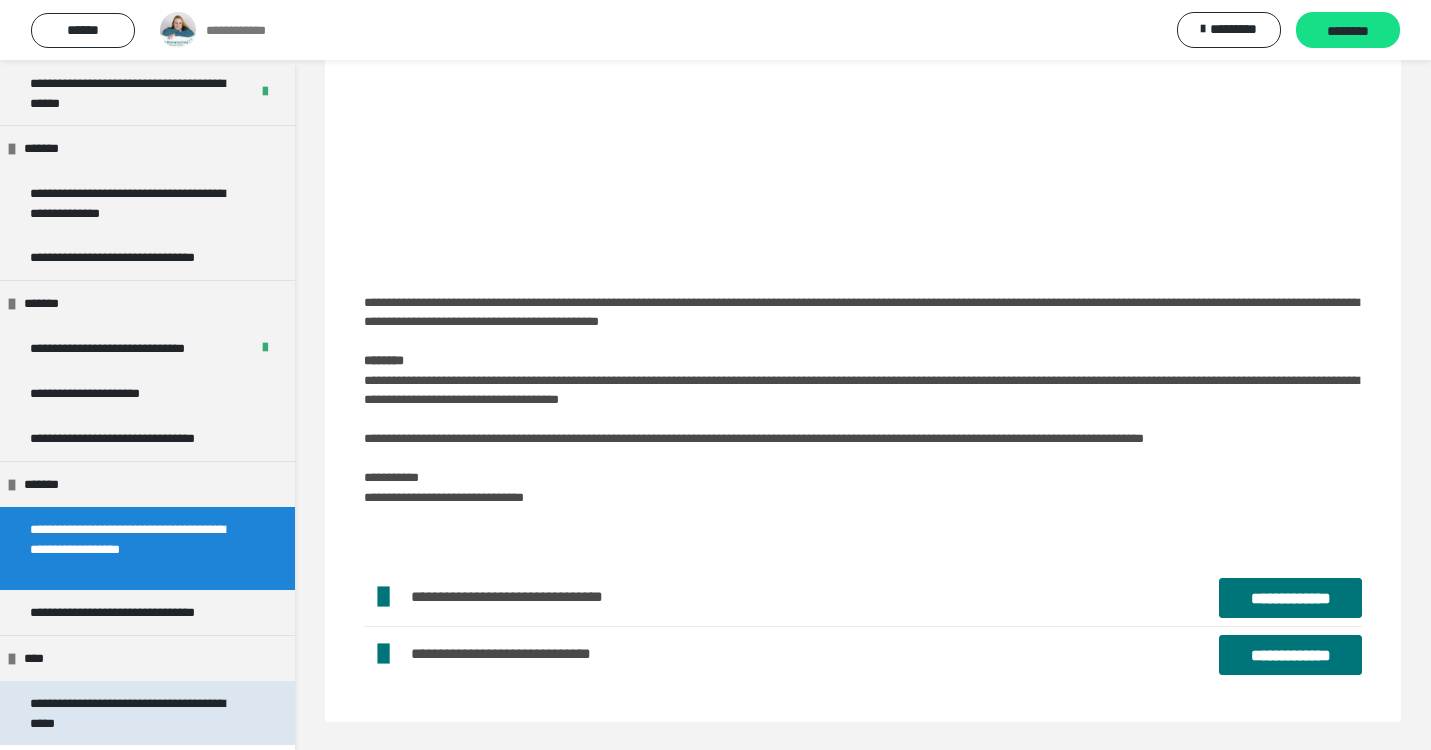 click on "**********" at bounding box center [139, 713] 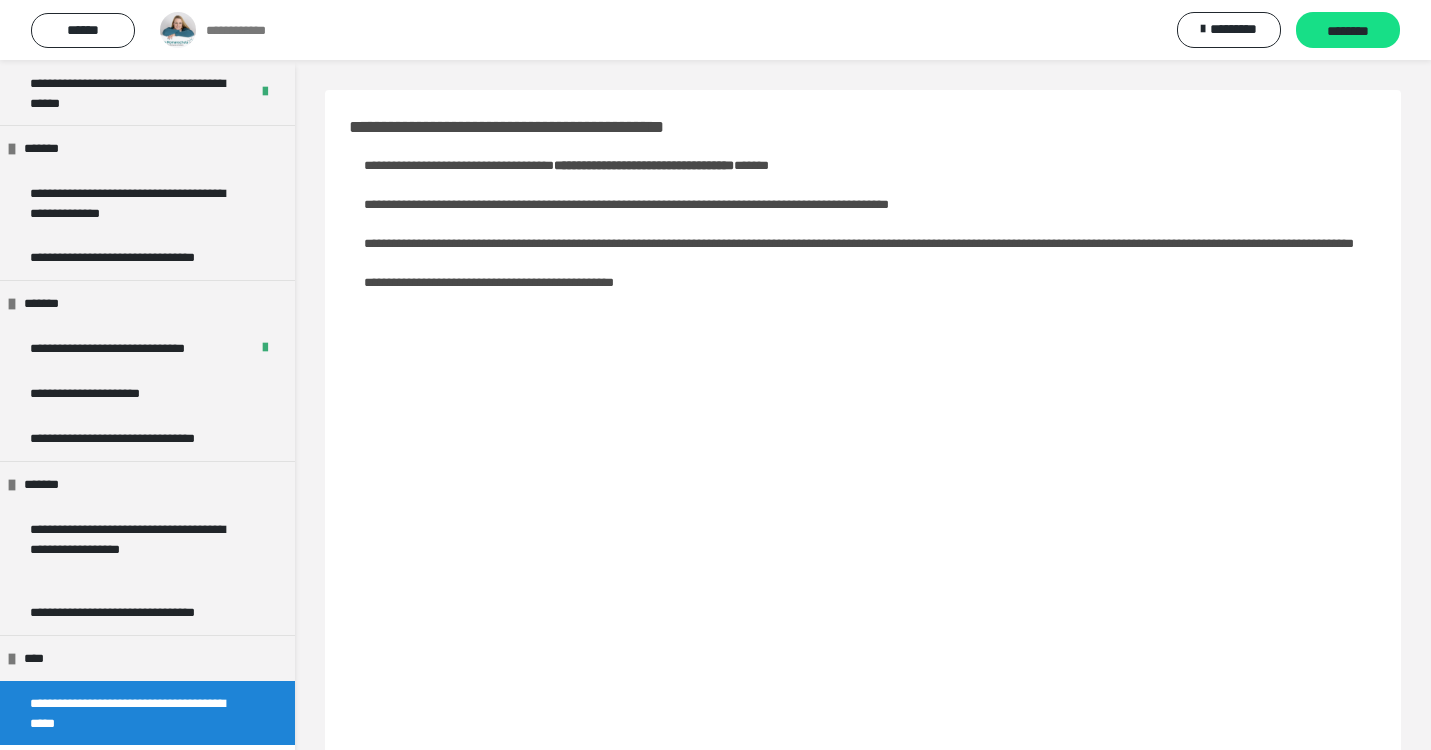 scroll, scrollTop: 0, scrollLeft: 0, axis: both 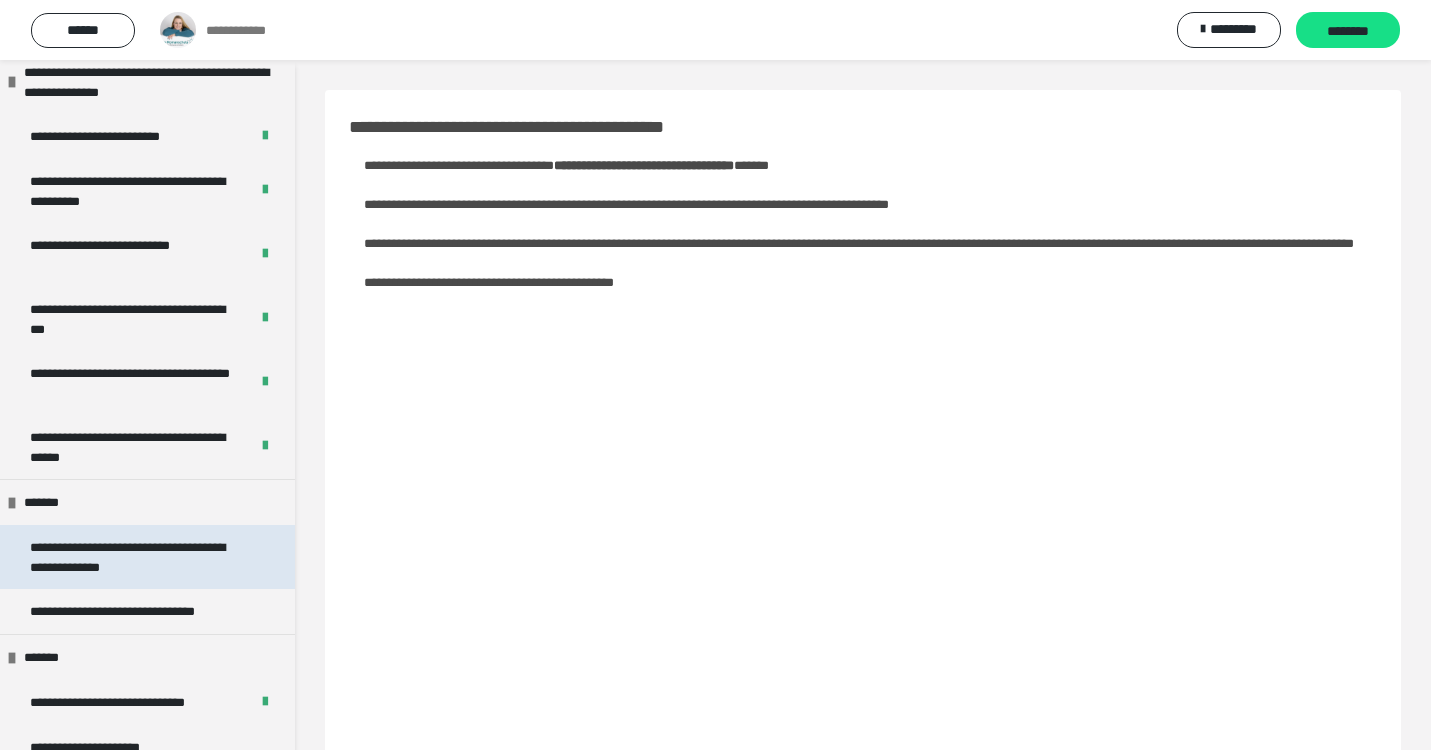 click on "**********" at bounding box center (139, 557) 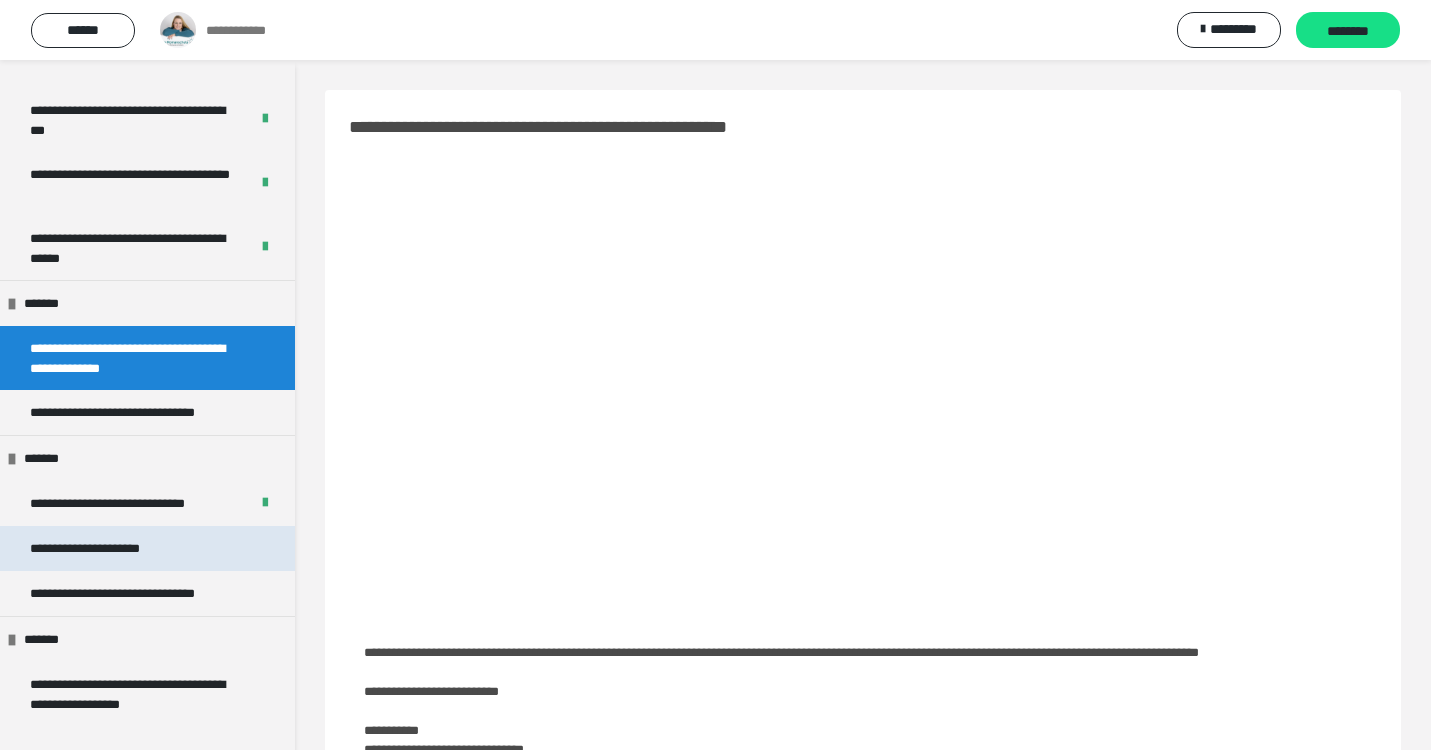 scroll, scrollTop: 329, scrollLeft: 0, axis: vertical 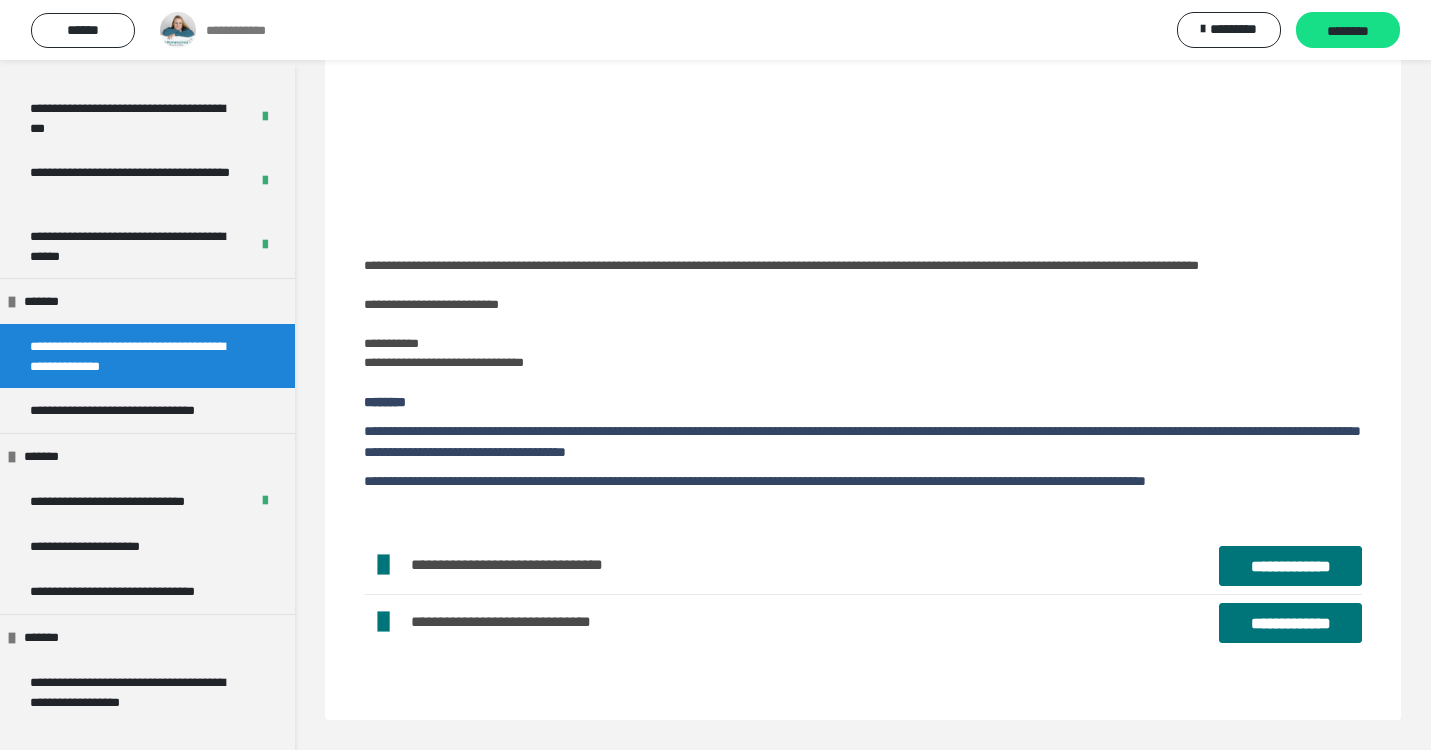 click on "**********" at bounding box center [1290, 623] 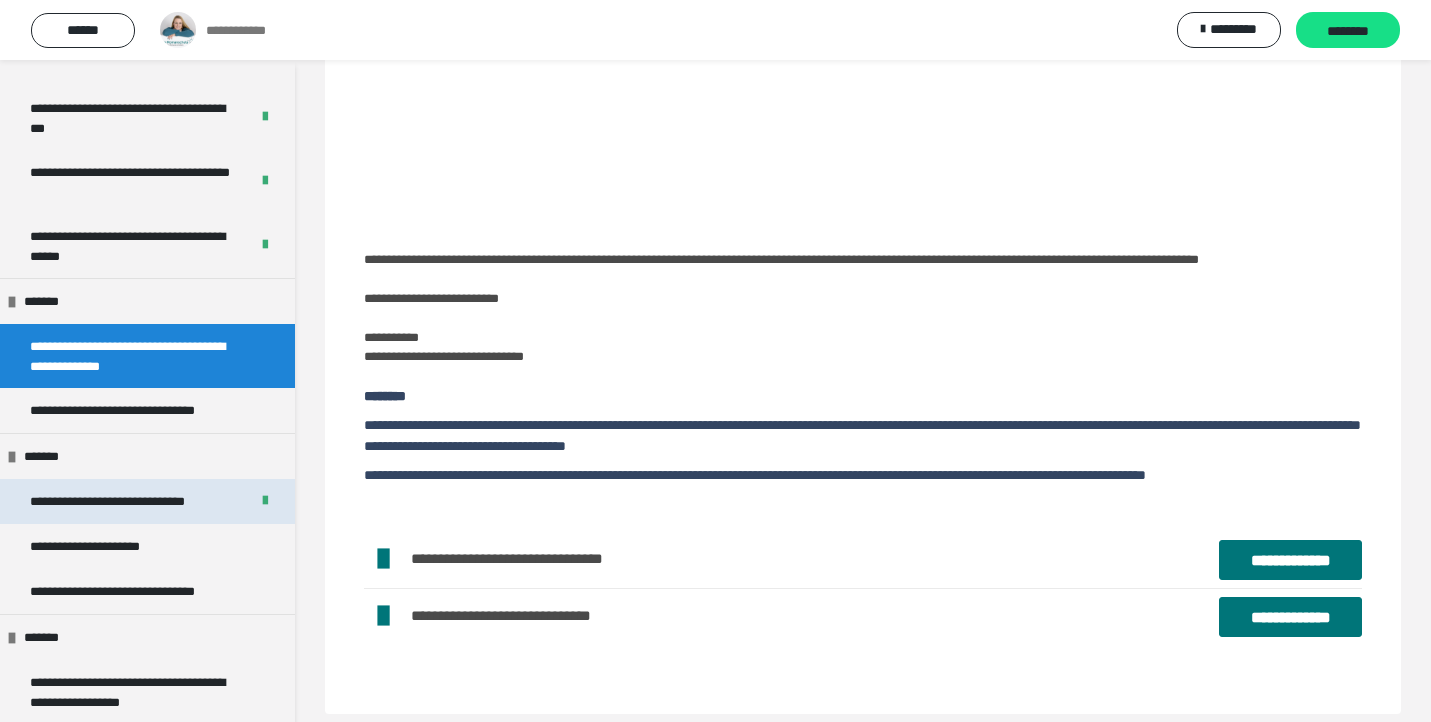 click on "**********" at bounding box center [128, 501] 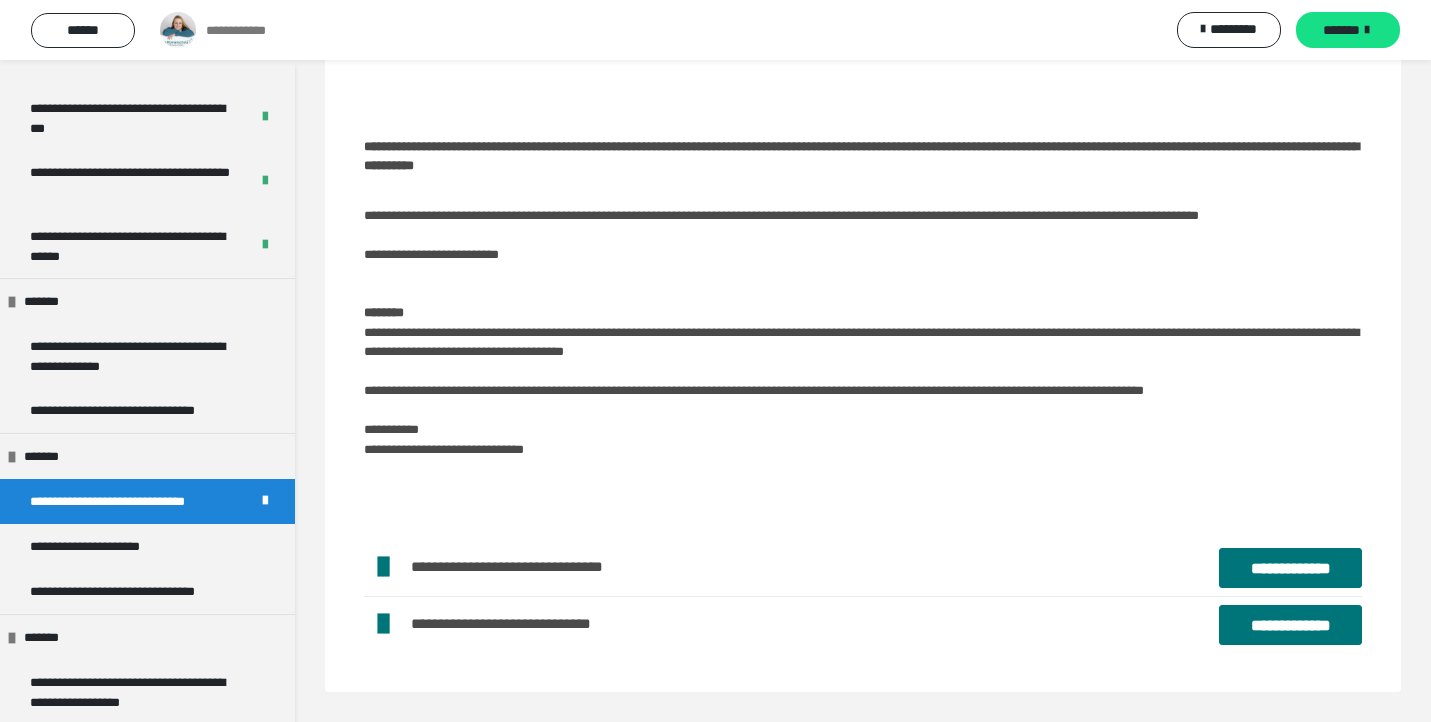 scroll, scrollTop: 522, scrollLeft: 0, axis: vertical 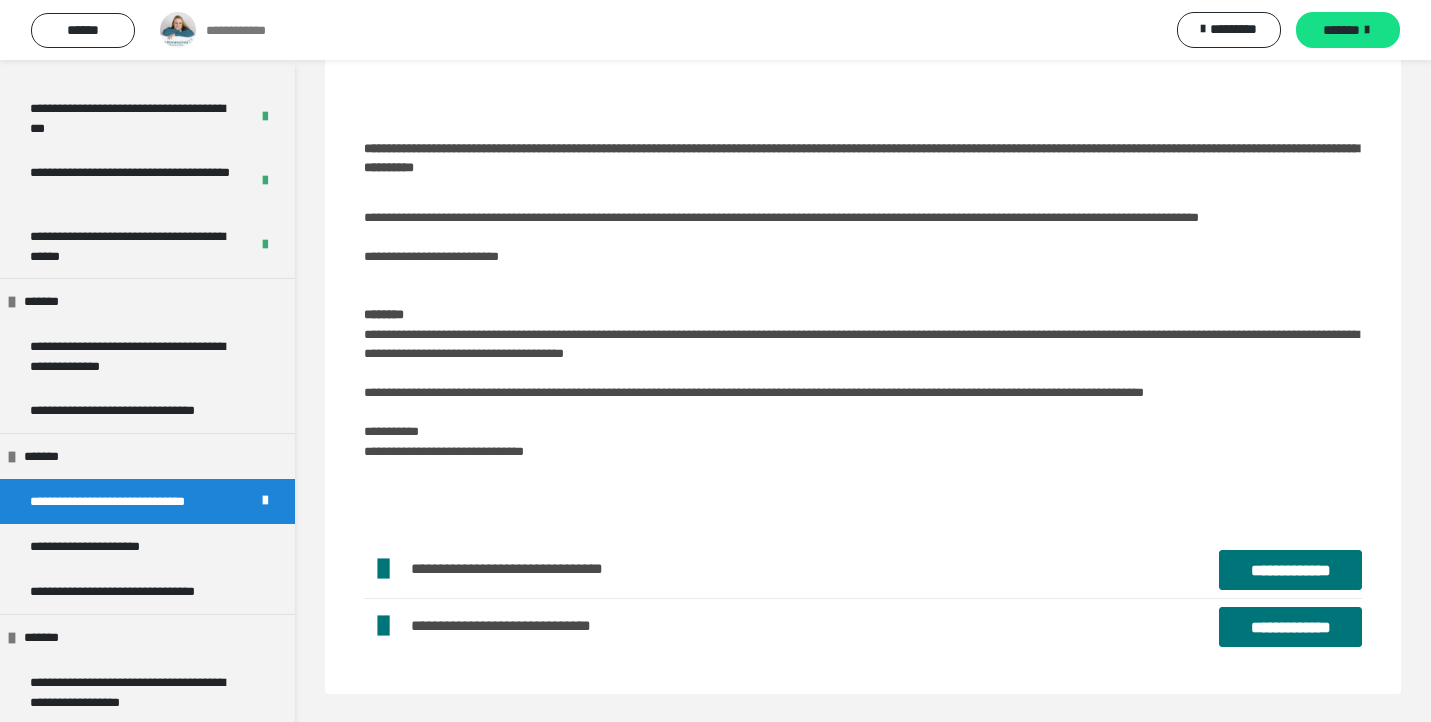 click on "**********" at bounding box center [1290, 627] 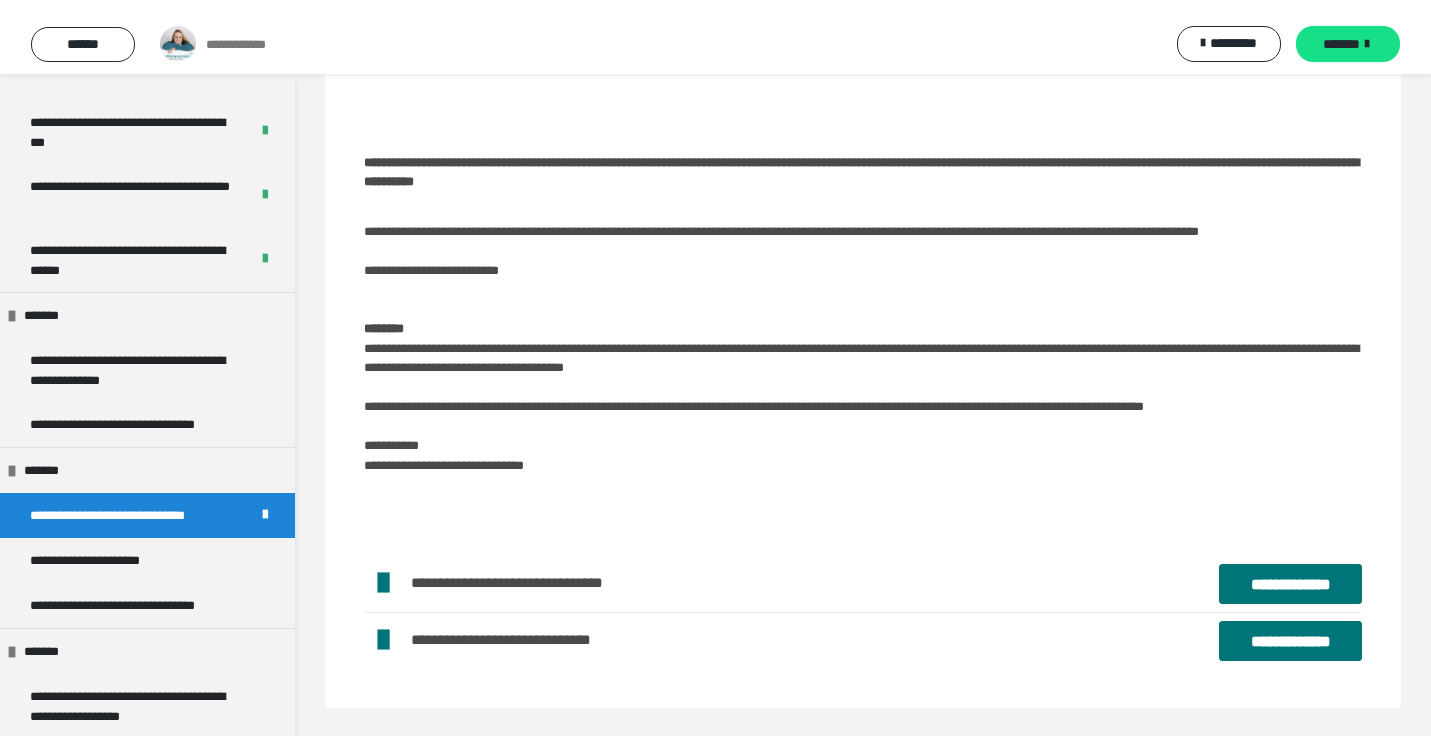 scroll, scrollTop: 494, scrollLeft: 0, axis: vertical 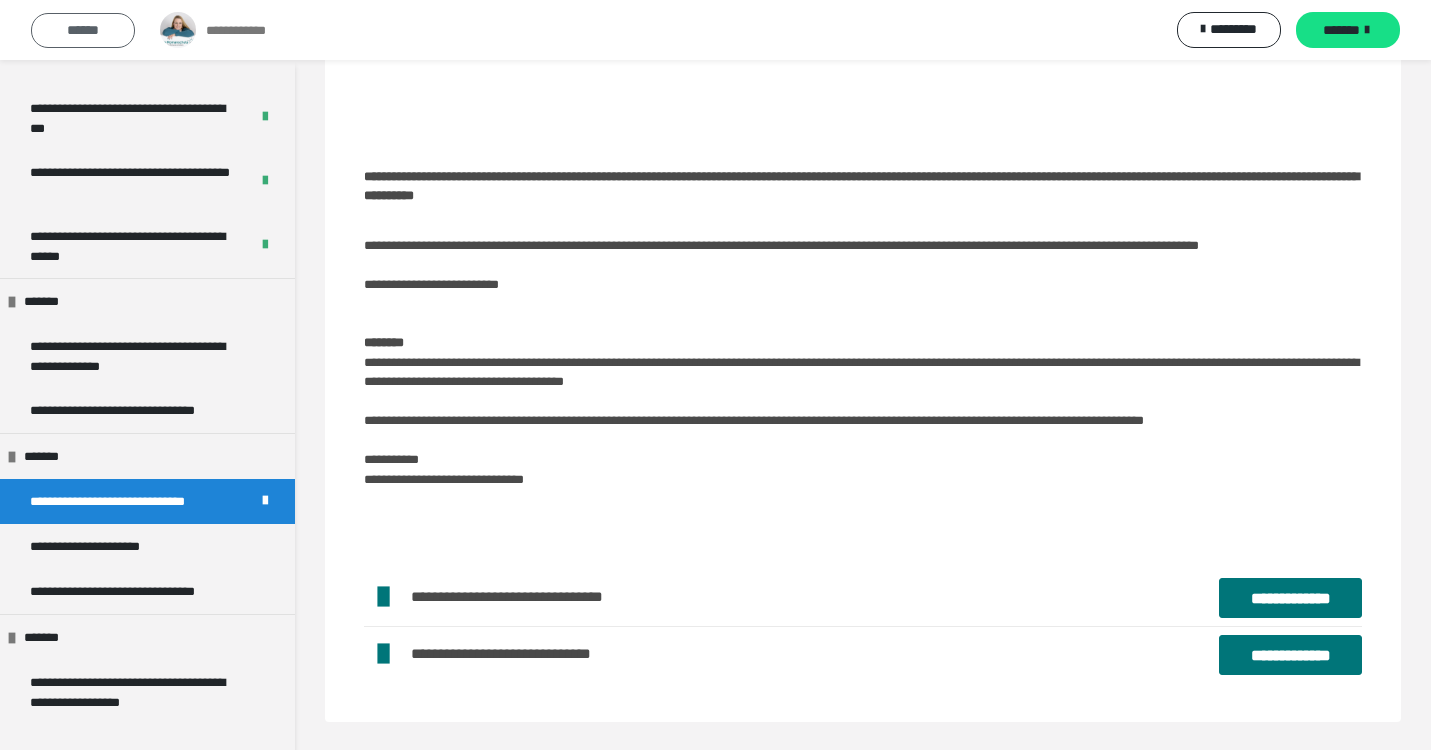 click on "******" at bounding box center (83, 30) 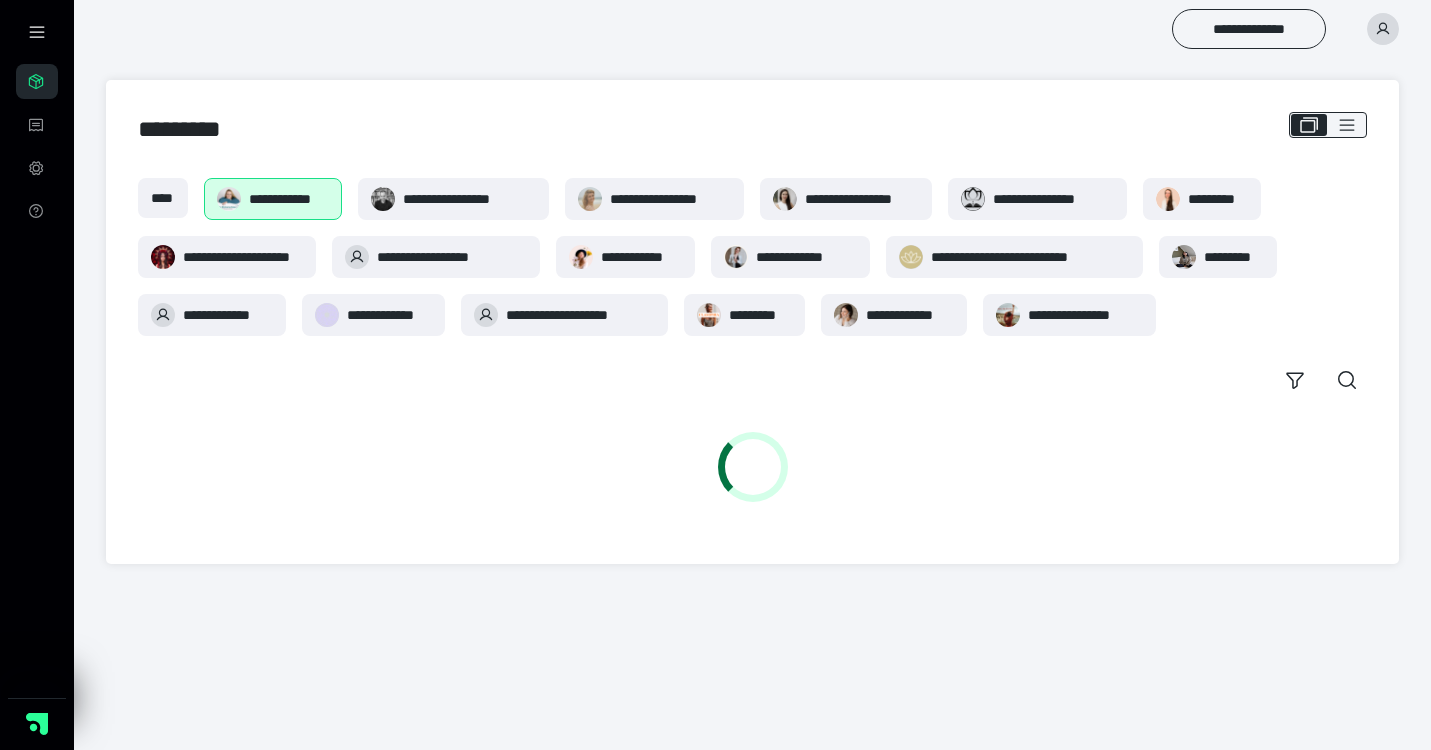 scroll, scrollTop: 0, scrollLeft: 0, axis: both 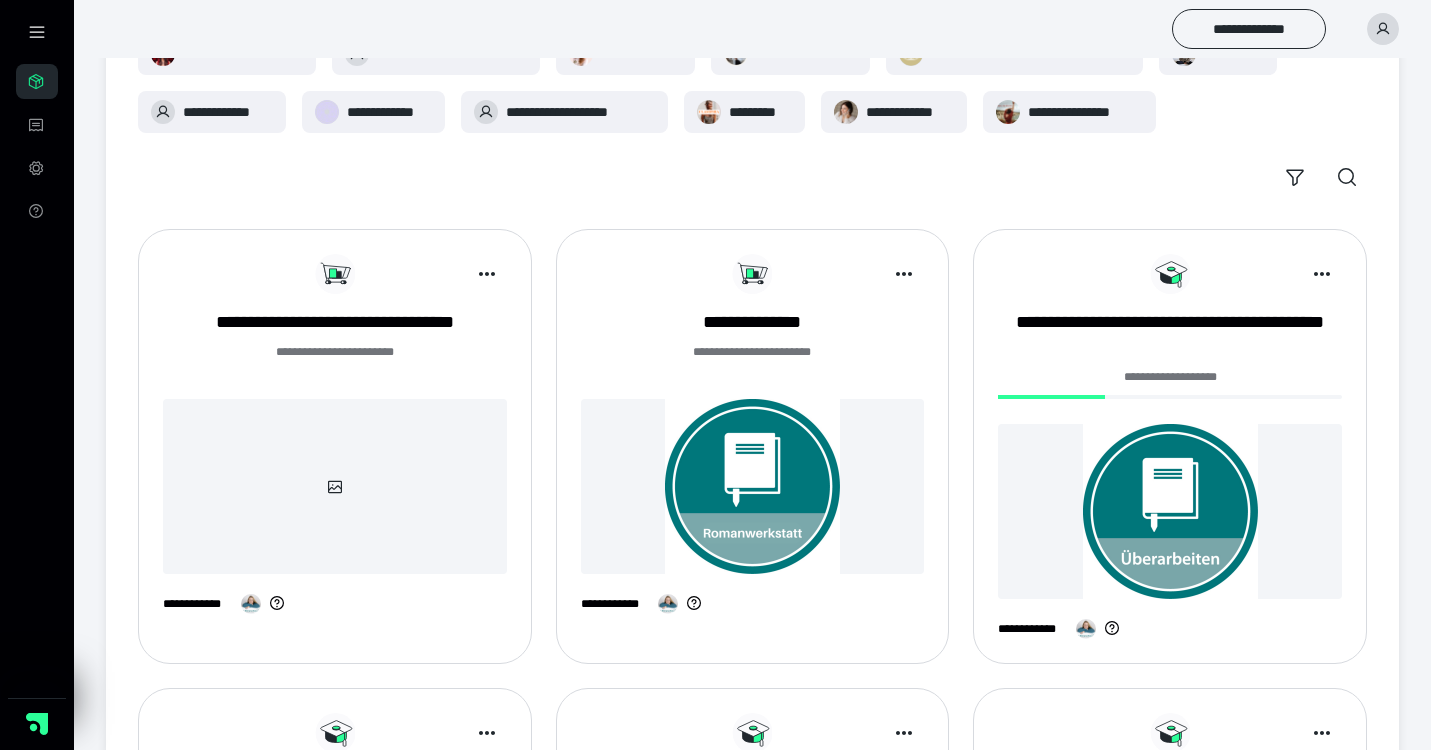 click at bounding box center [1266, 274] 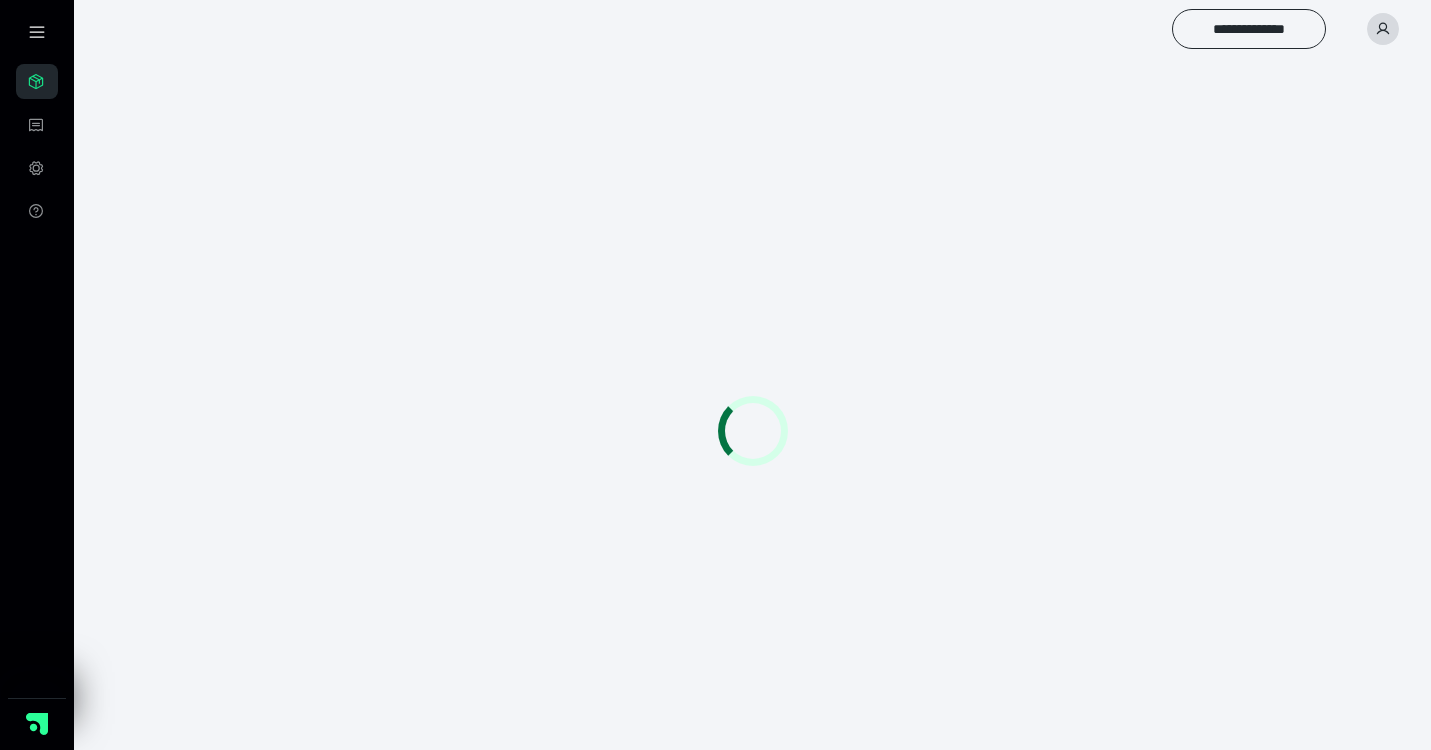 scroll, scrollTop: 0, scrollLeft: 0, axis: both 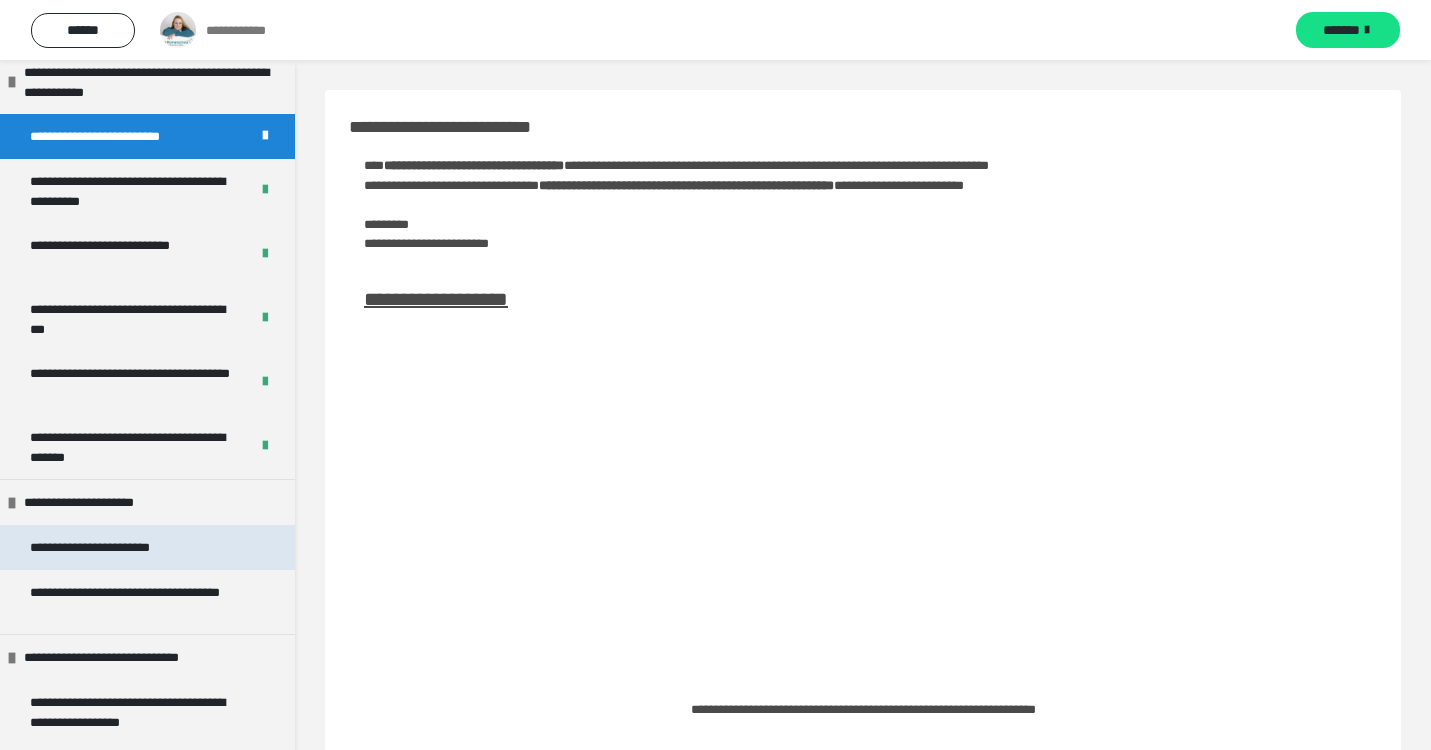 click on "**********" at bounding box center (147, 547) 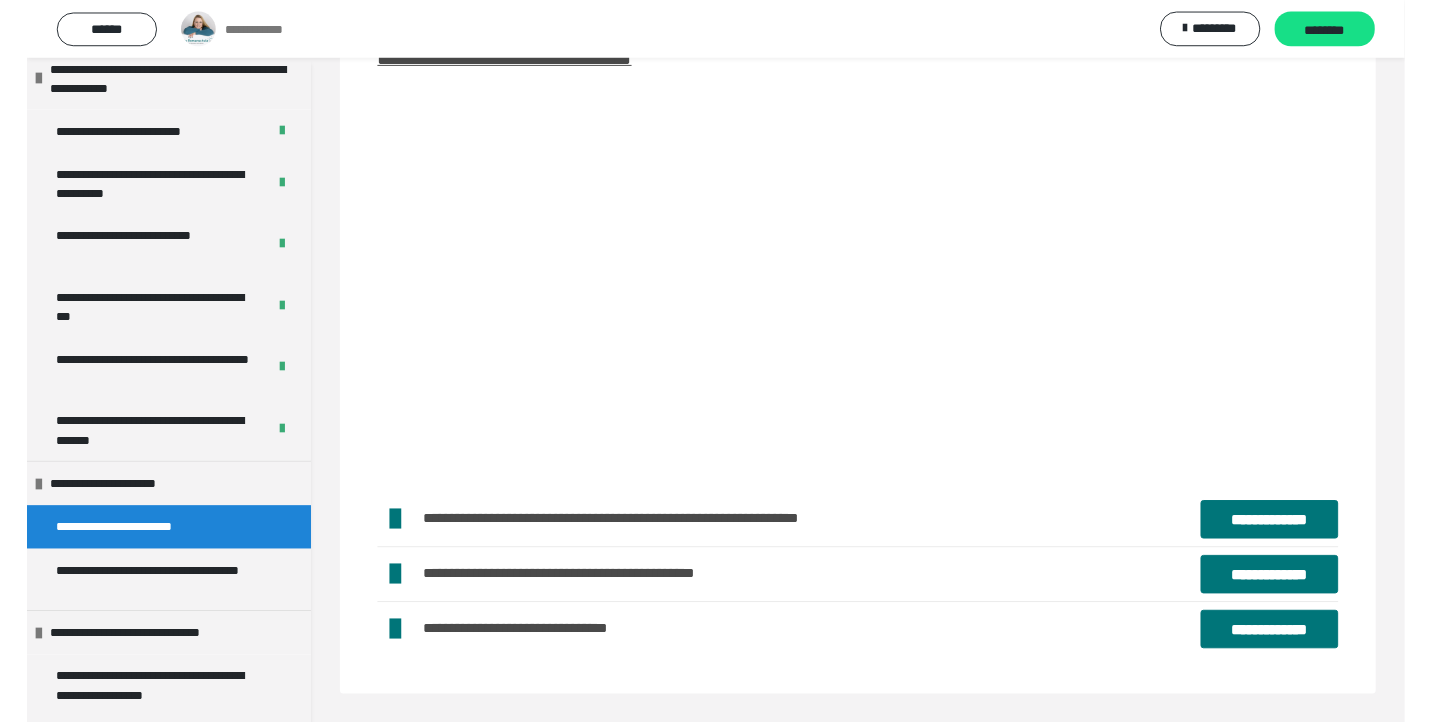 scroll, scrollTop: 4383, scrollLeft: 0, axis: vertical 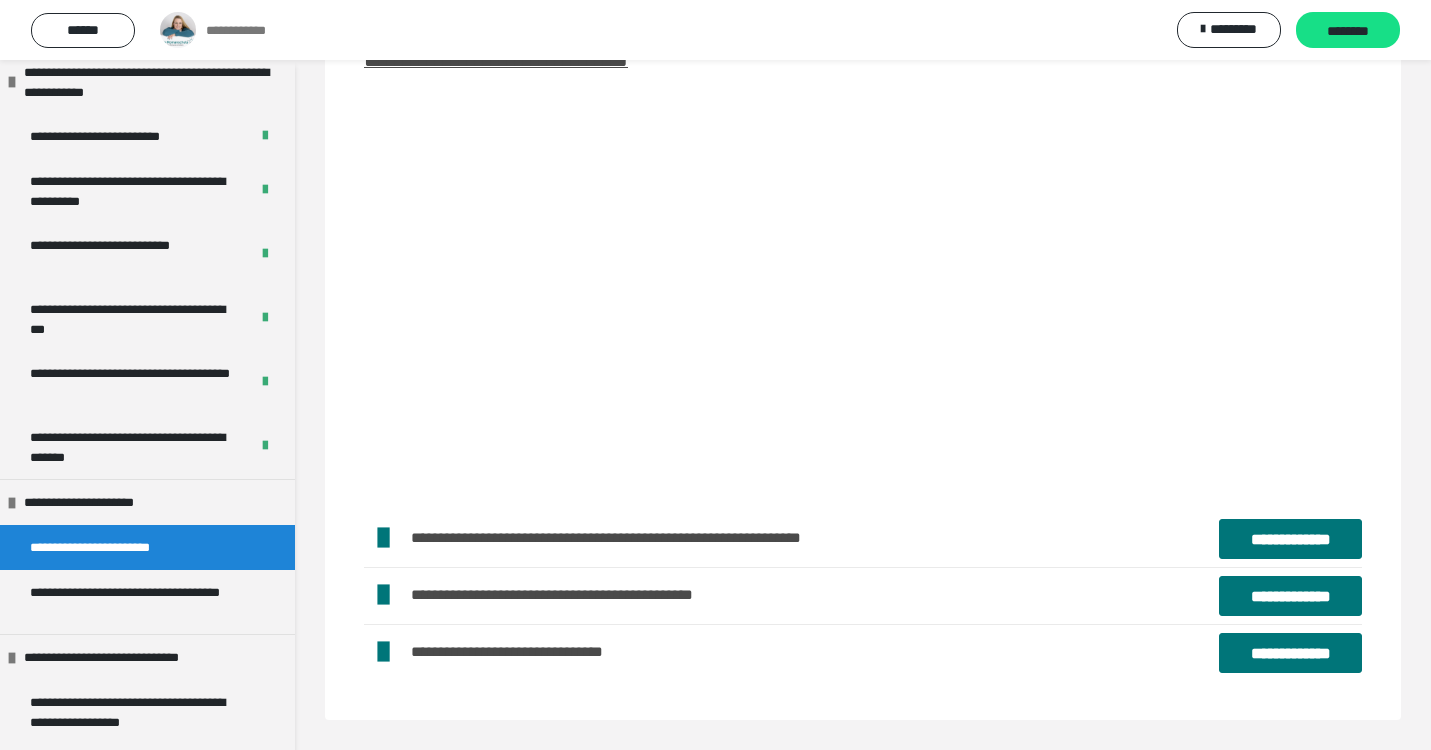 click on "**********" at bounding box center (863, 539) 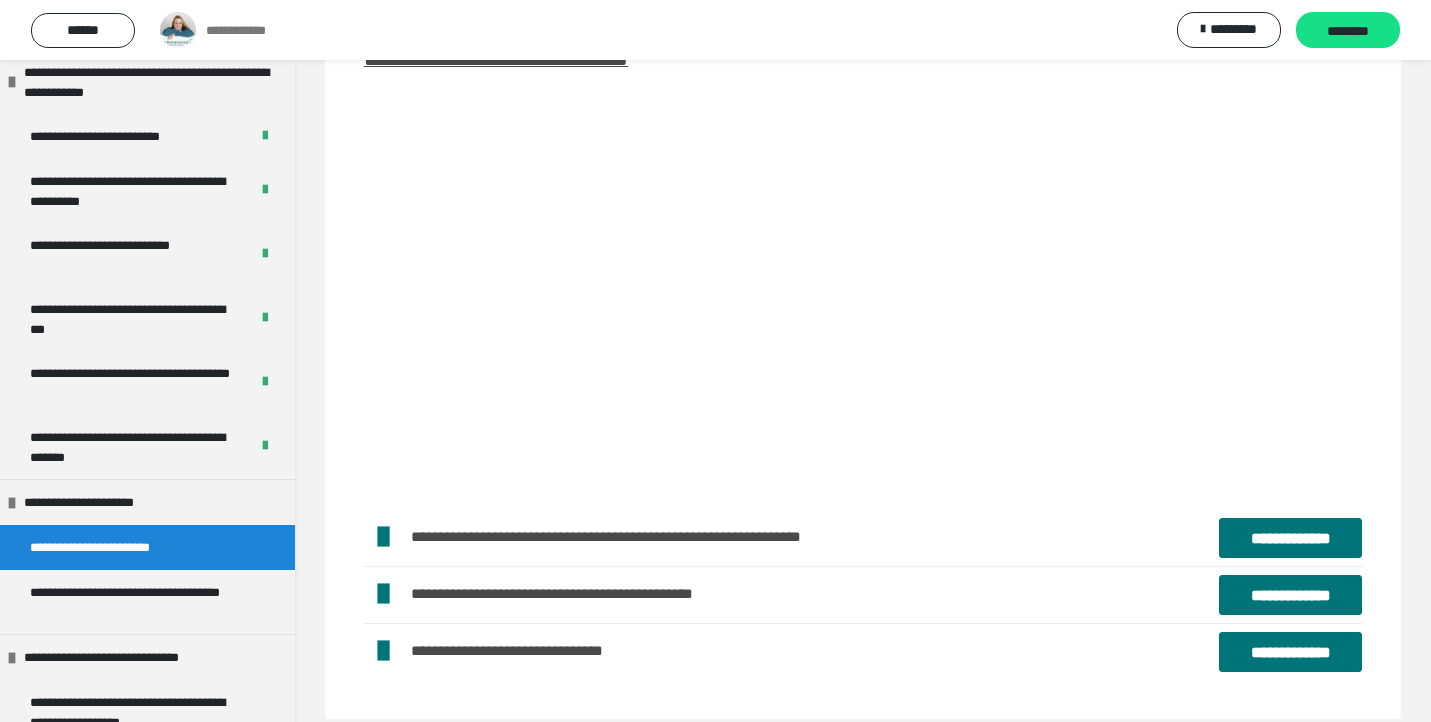 click on "**********" at bounding box center [1290, 595] 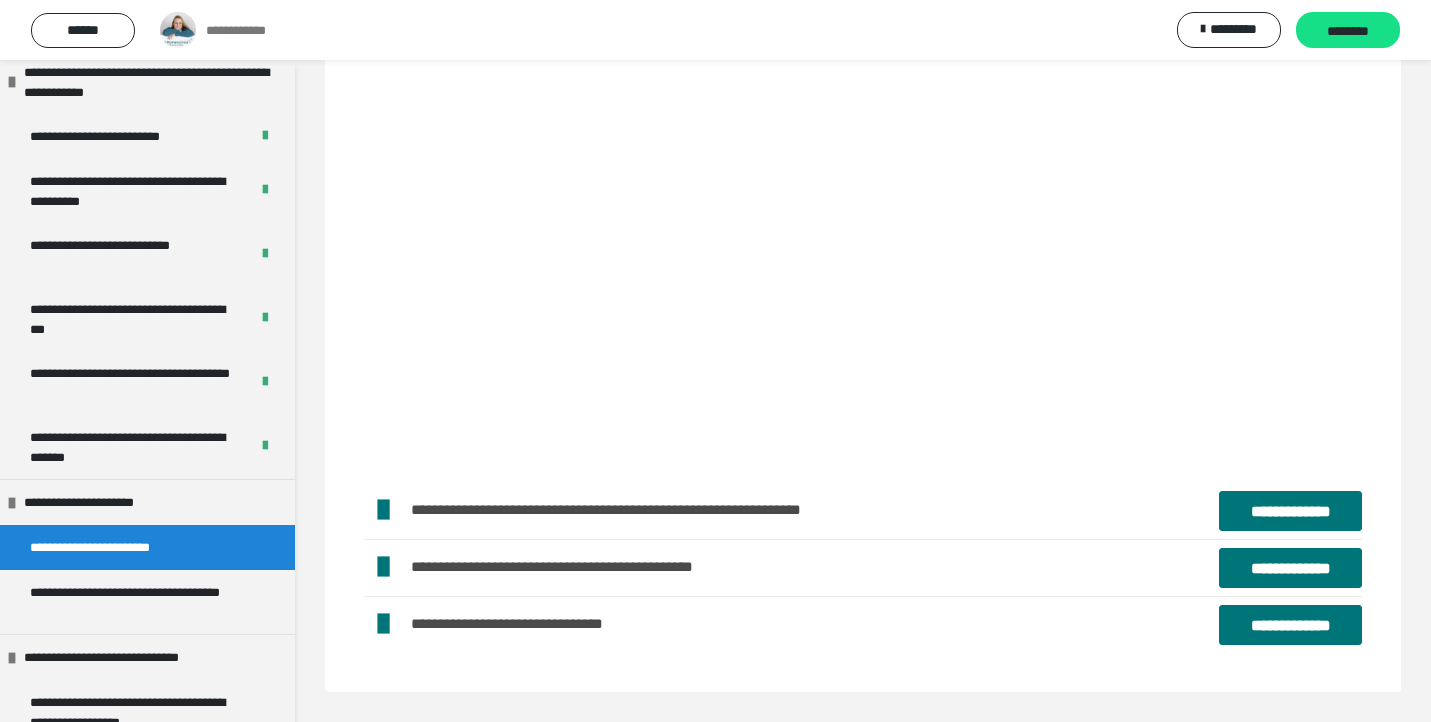 scroll, scrollTop: 4411, scrollLeft: 0, axis: vertical 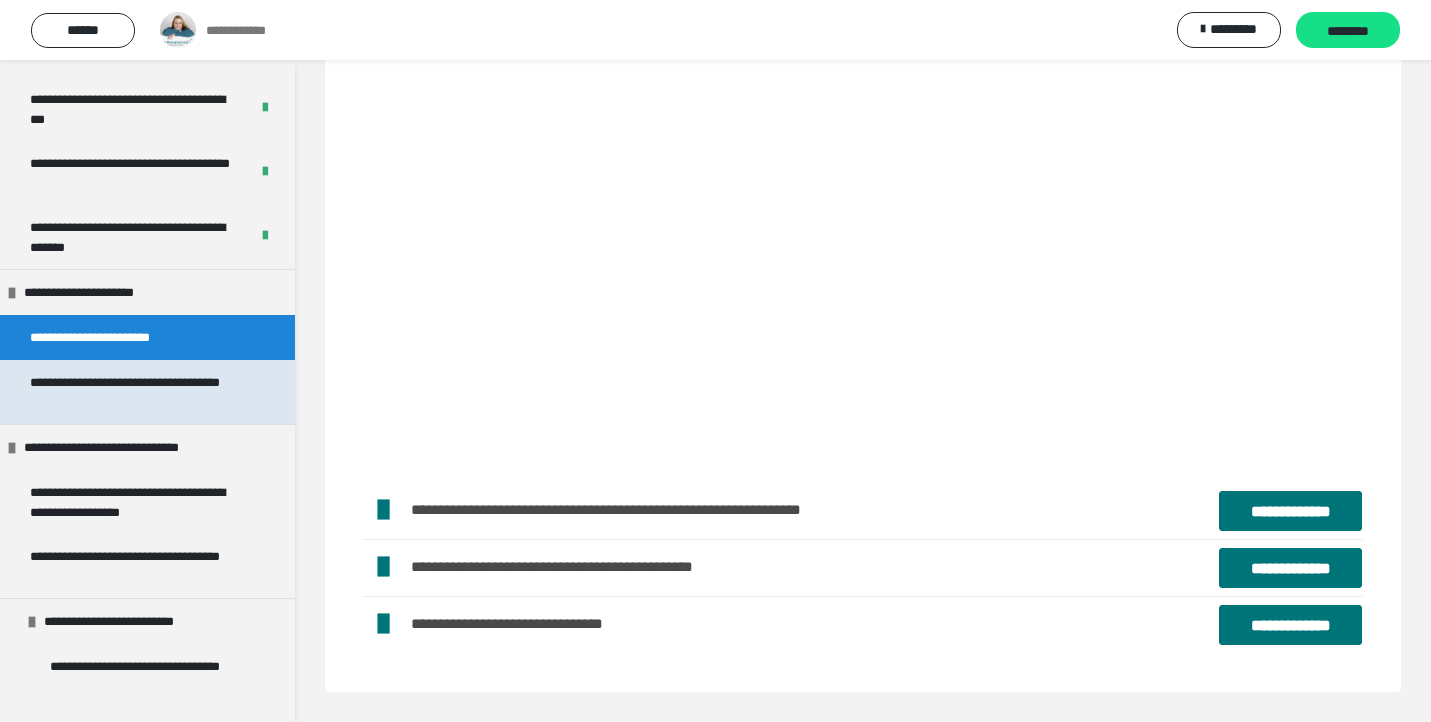 click on "**********" at bounding box center [139, 392] 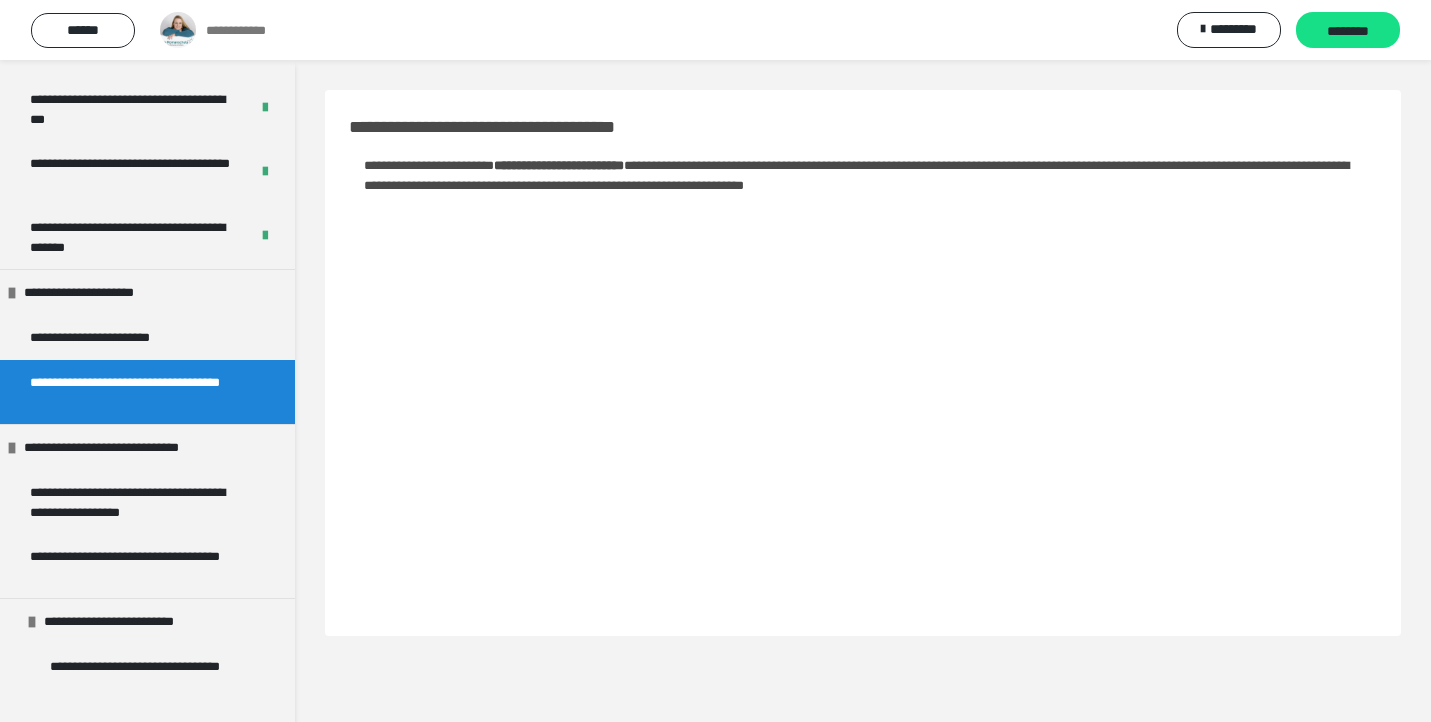 scroll, scrollTop: 0, scrollLeft: 0, axis: both 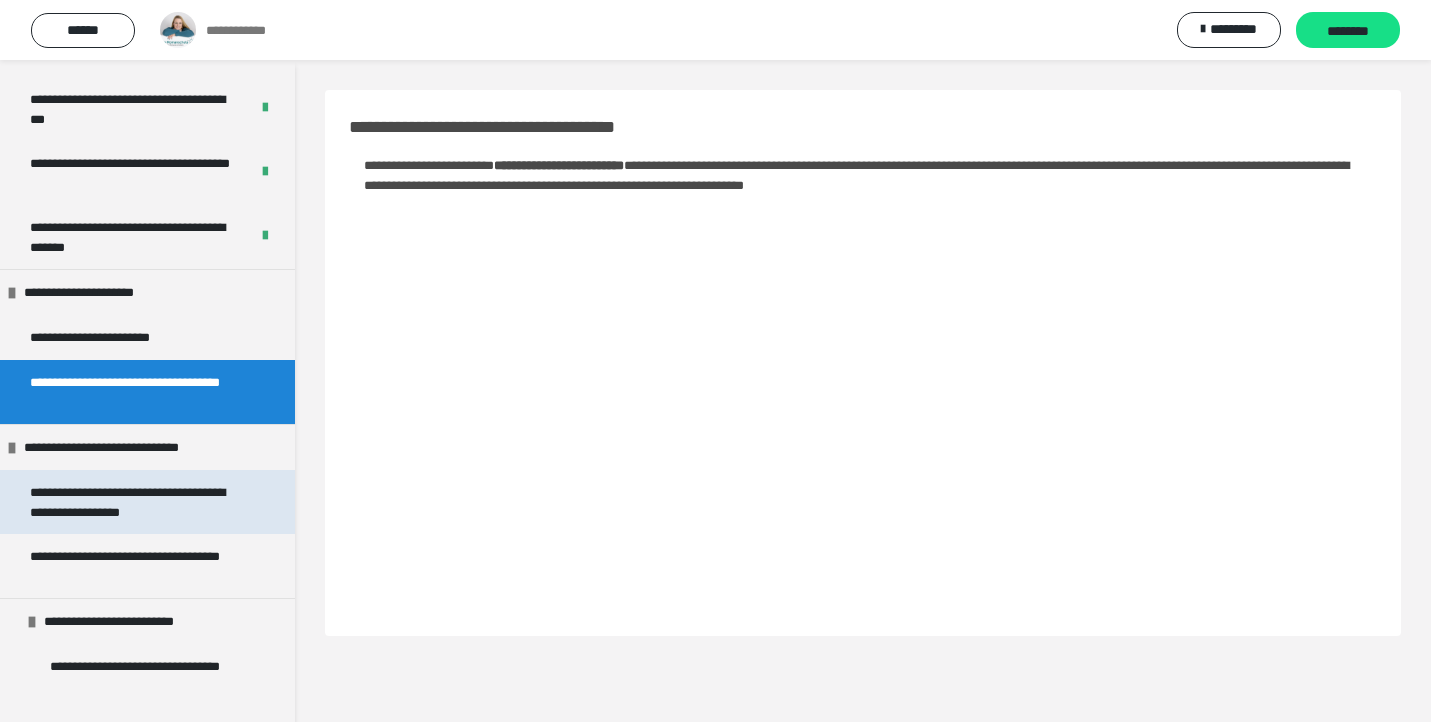 click on "**********" at bounding box center [139, 502] 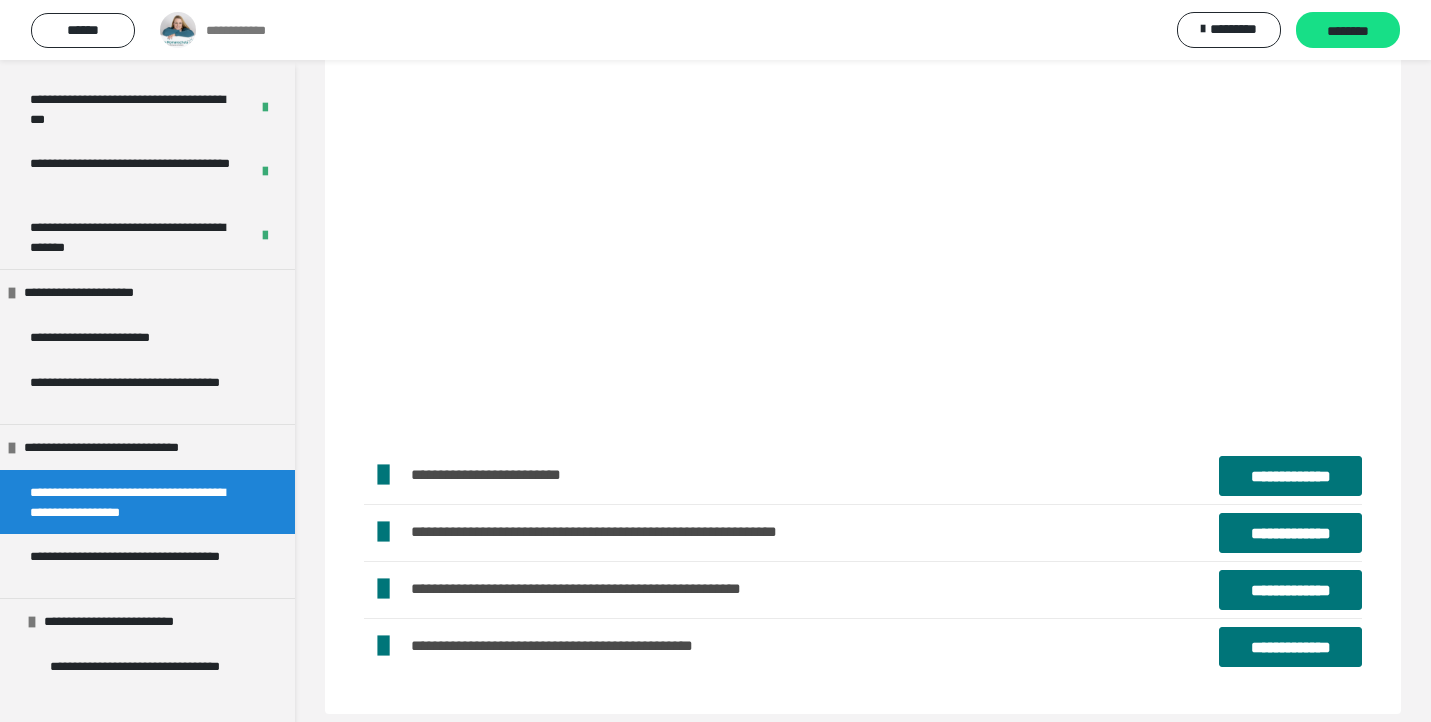 scroll, scrollTop: 10178, scrollLeft: 0, axis: vertical 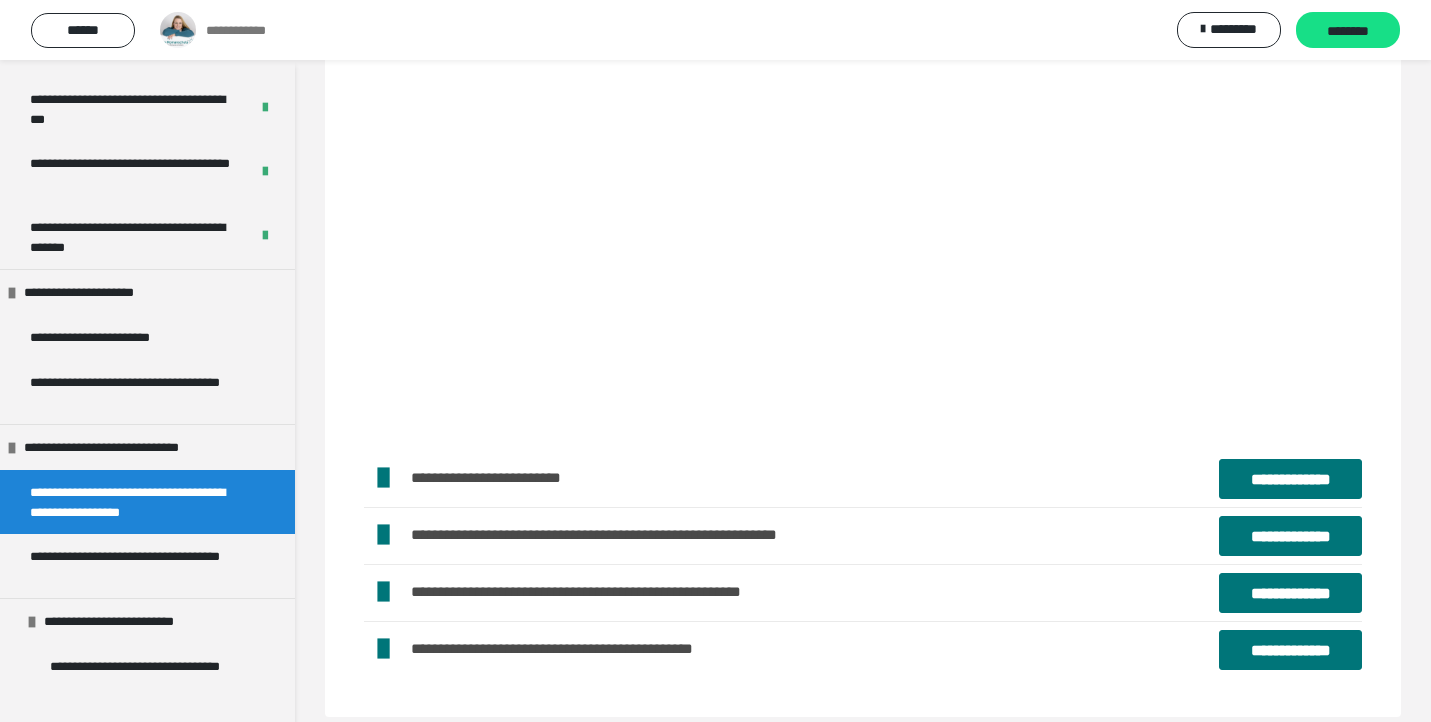click on "**********" at bounding box center [1290, 479] 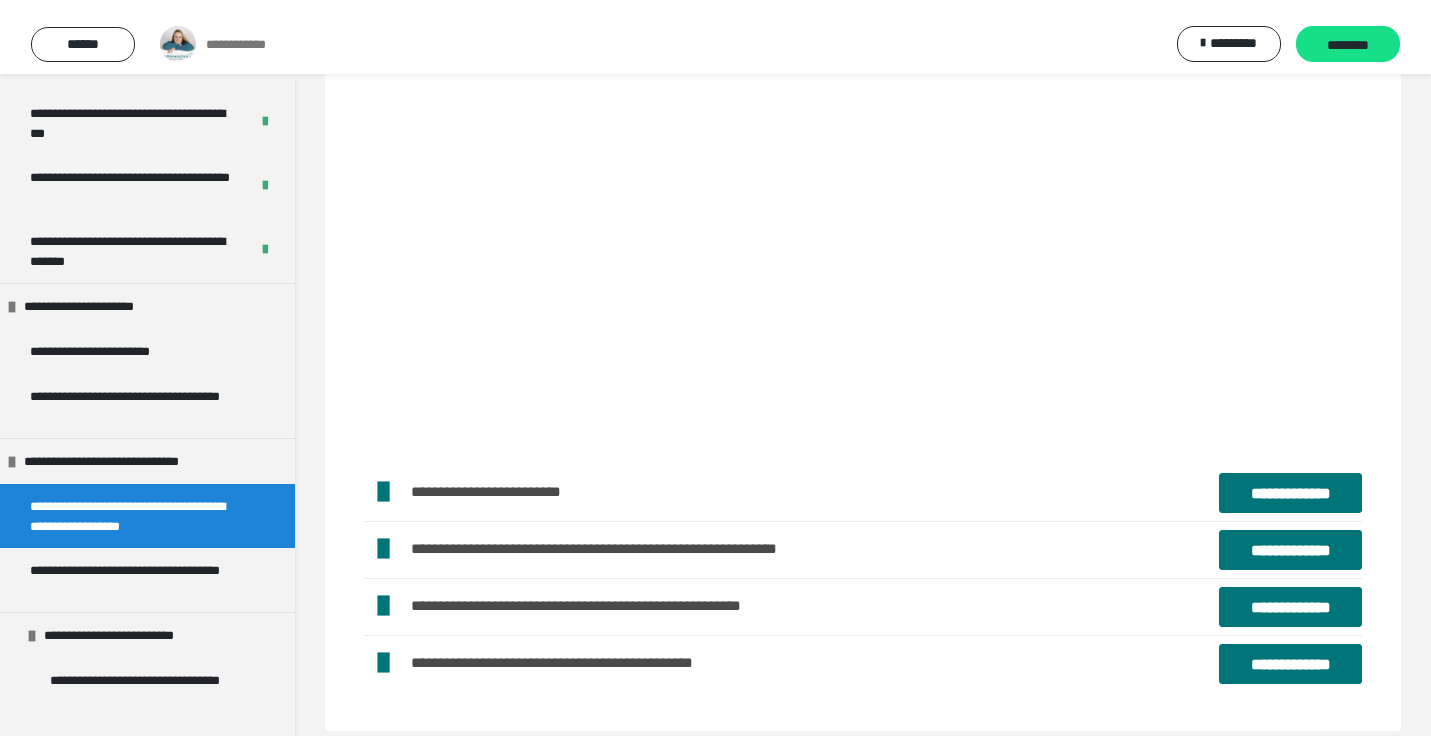 scroll, scrollTop: 10150, scrollLeft: 0, axis: vertical 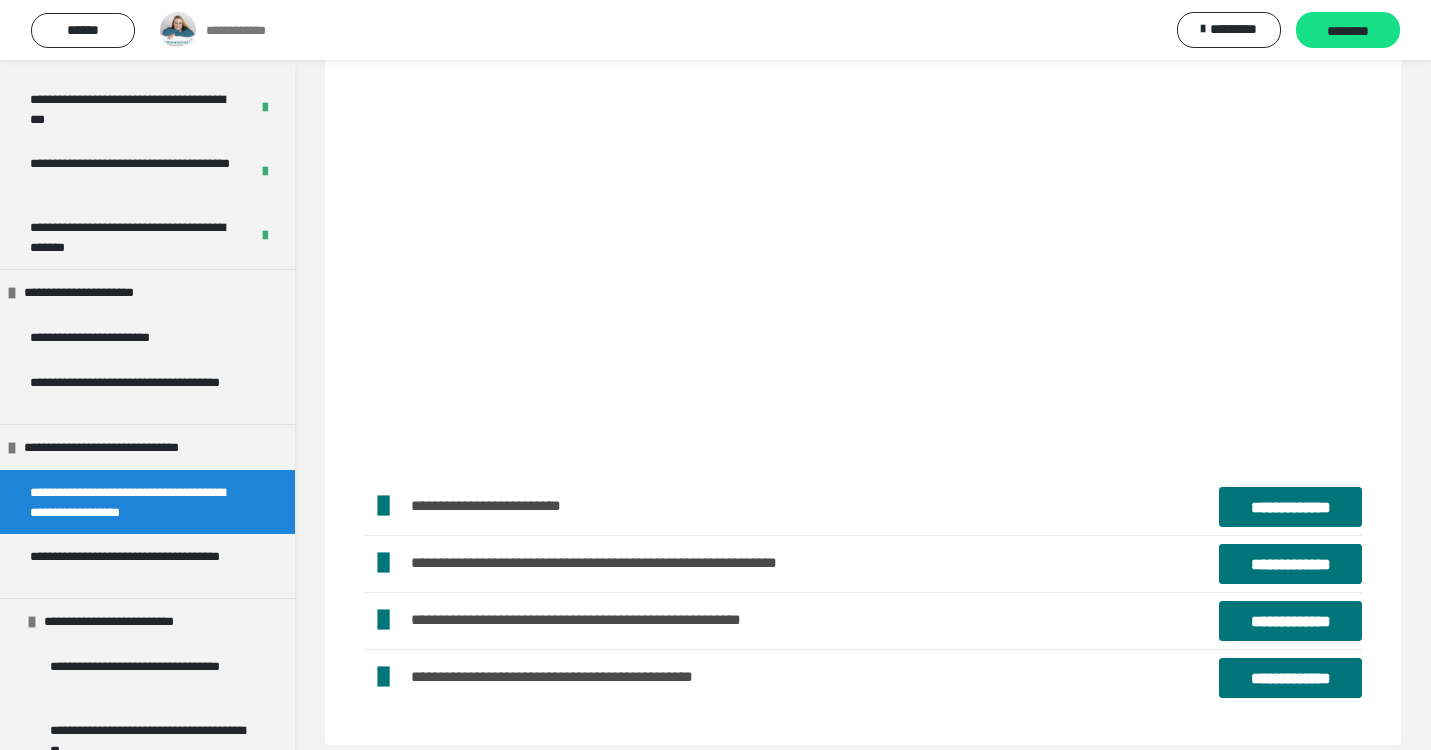 click on "**********" at bounding box center (1290, 564) 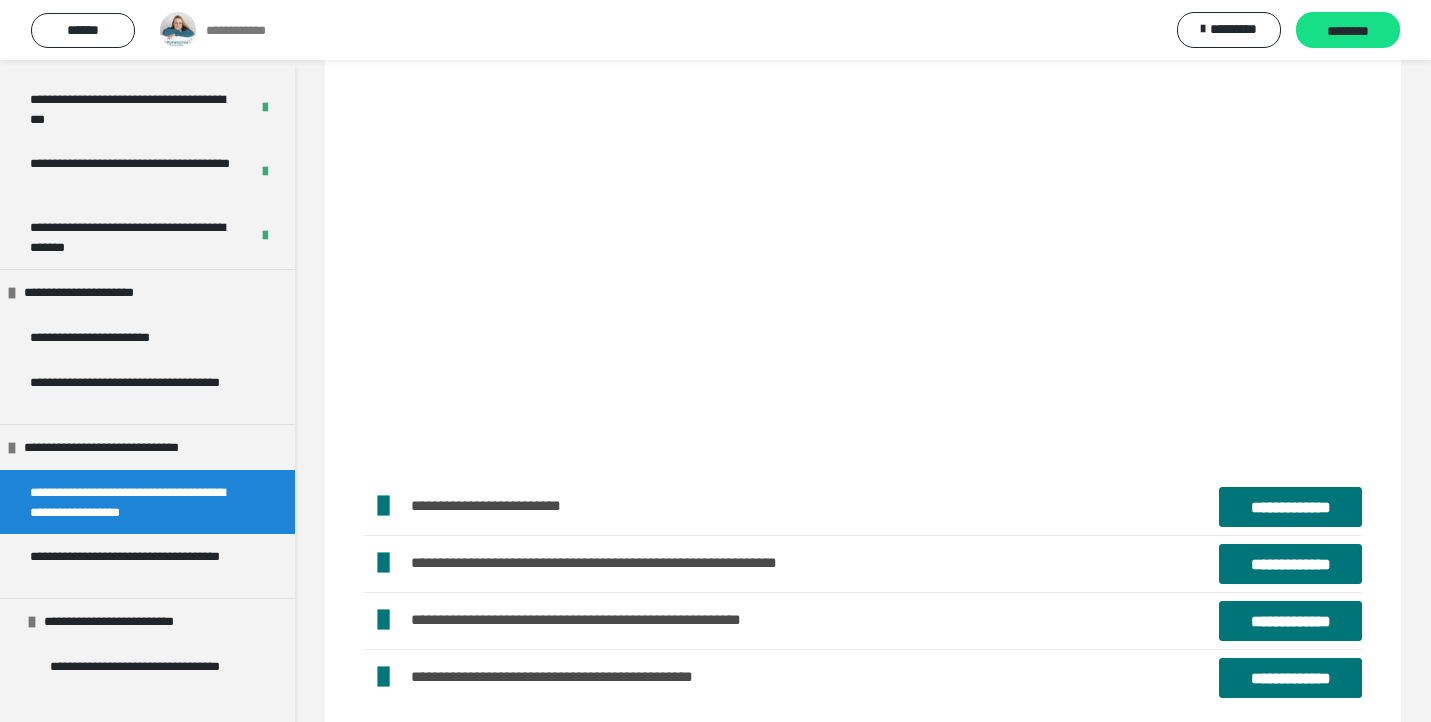 click on "**********" at bounding box center (1290, 621) 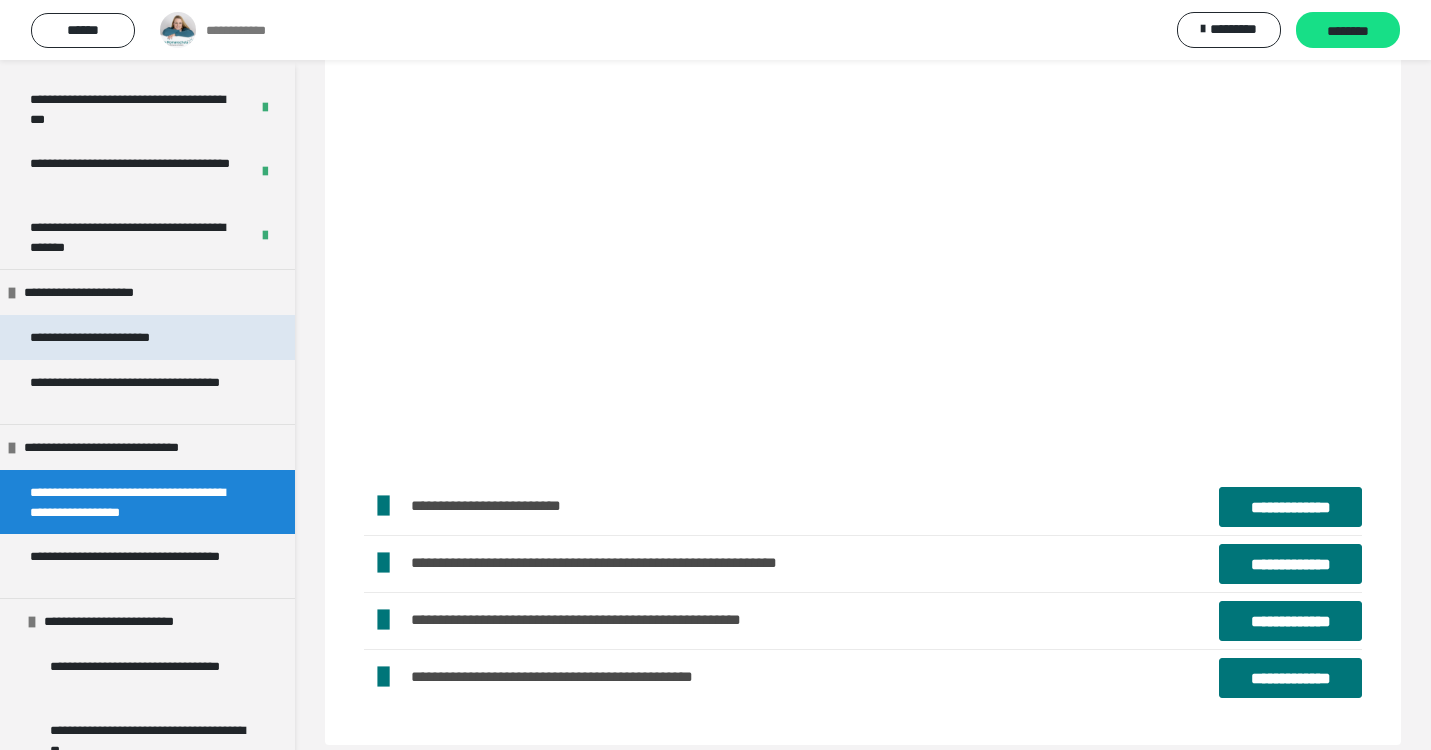 click on "**********" at bounding box center (119, 337) 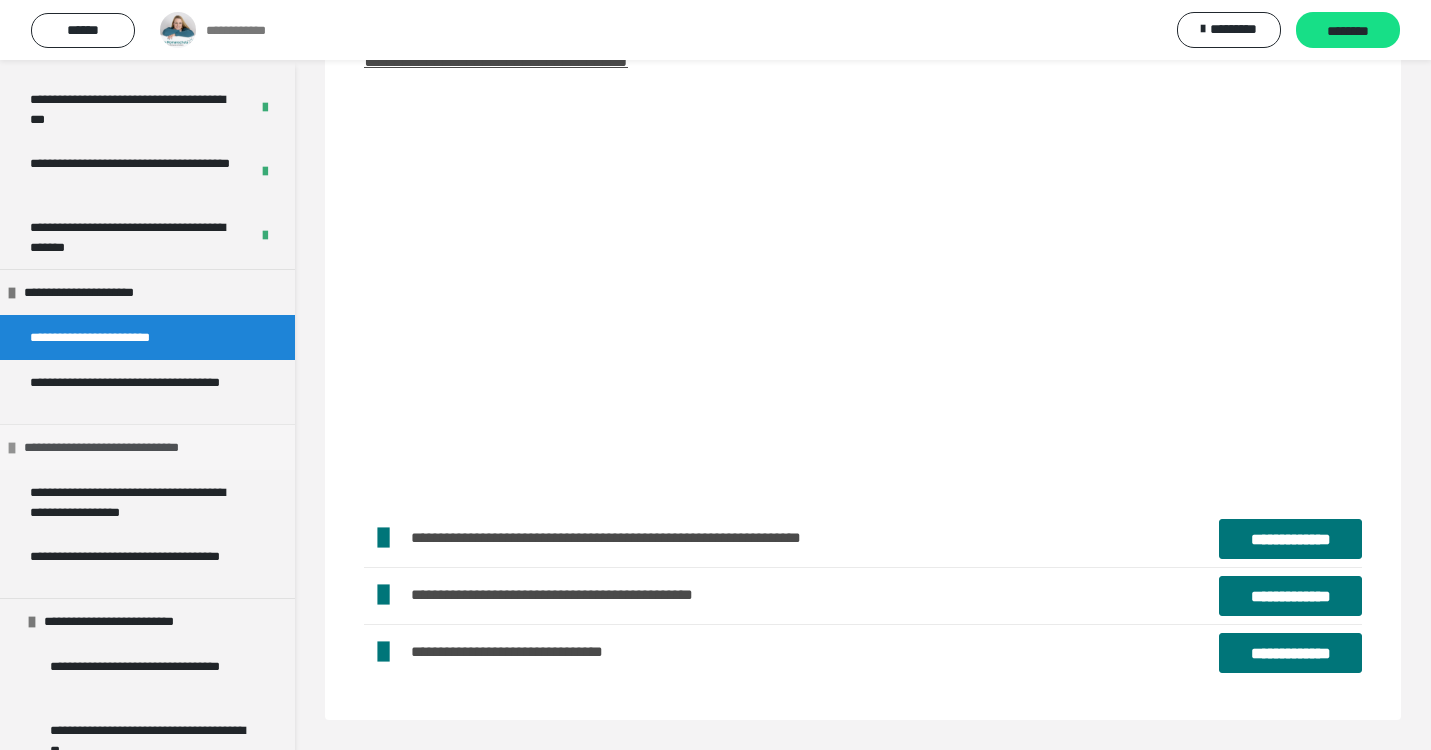 scroll, scrollTop: 4383, scrollLeft: 0, axis: vertical 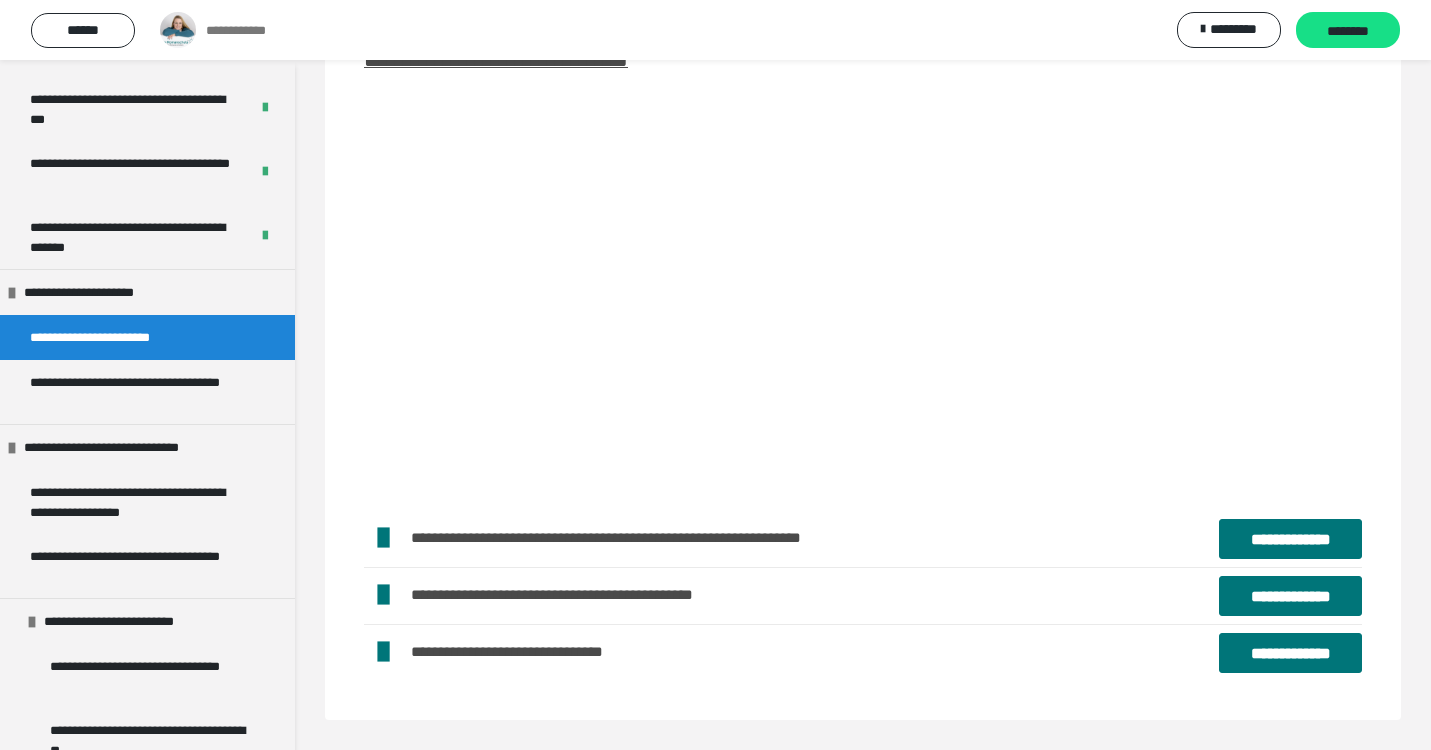 click on "**********" at bounding box center (1290, 653) 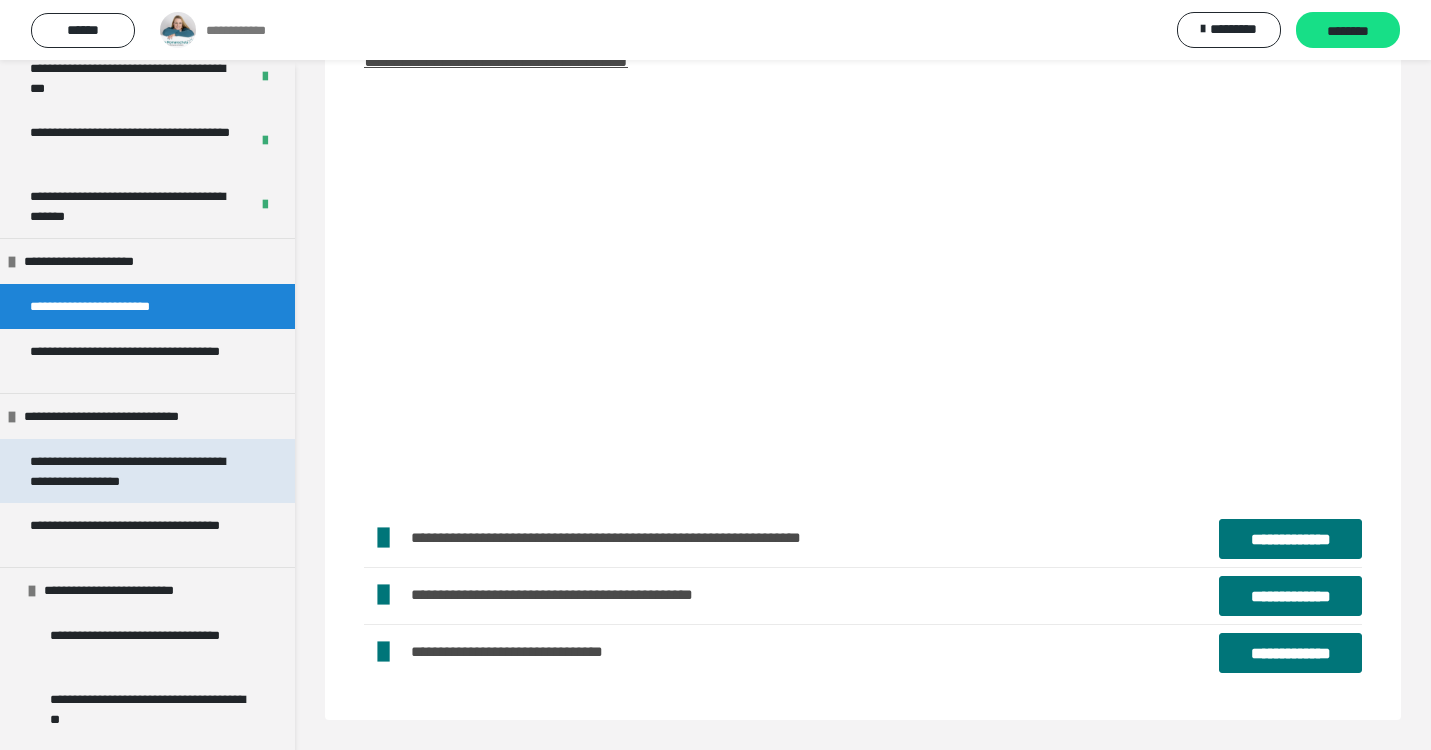 scroll, scrollTop: 391, scrollLeft: 0, axis: vertical 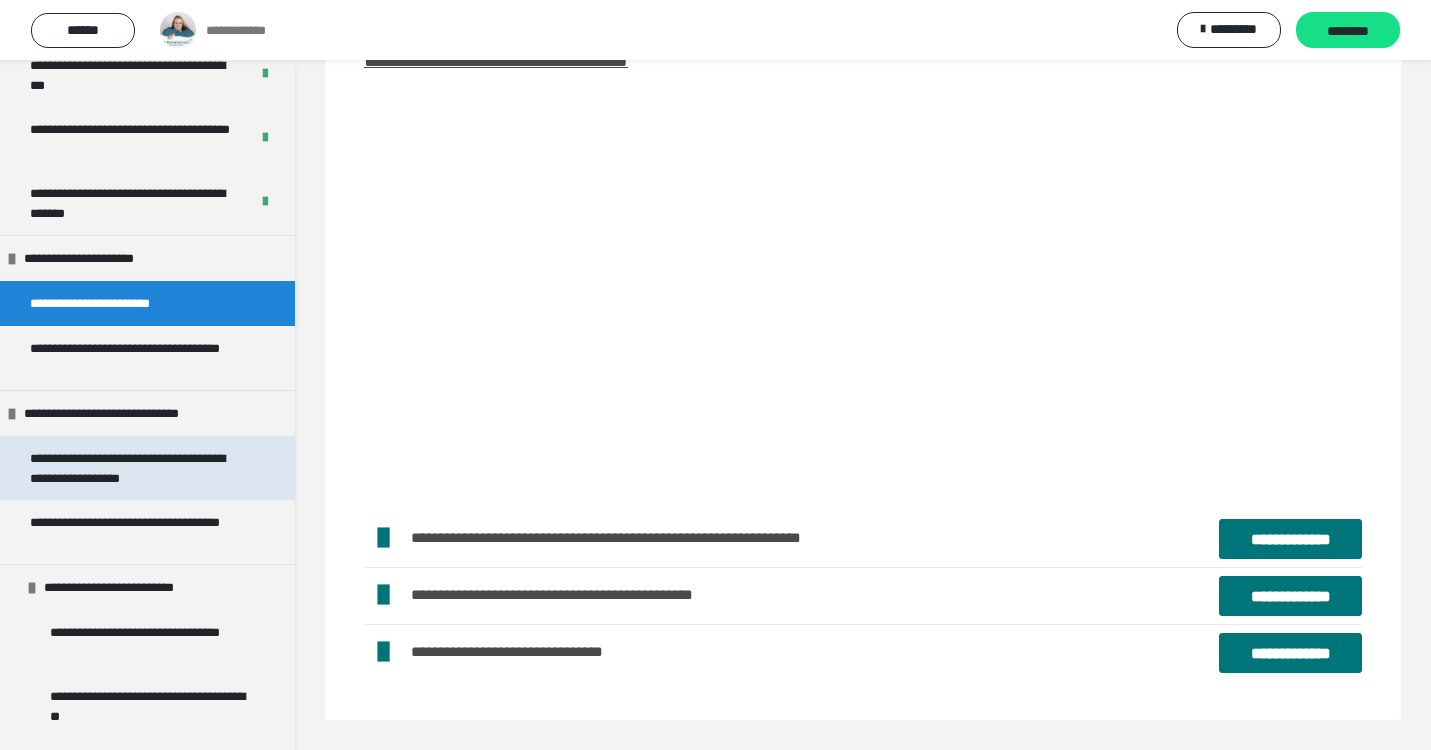 click on "**********" at bounding box center (139, 468) 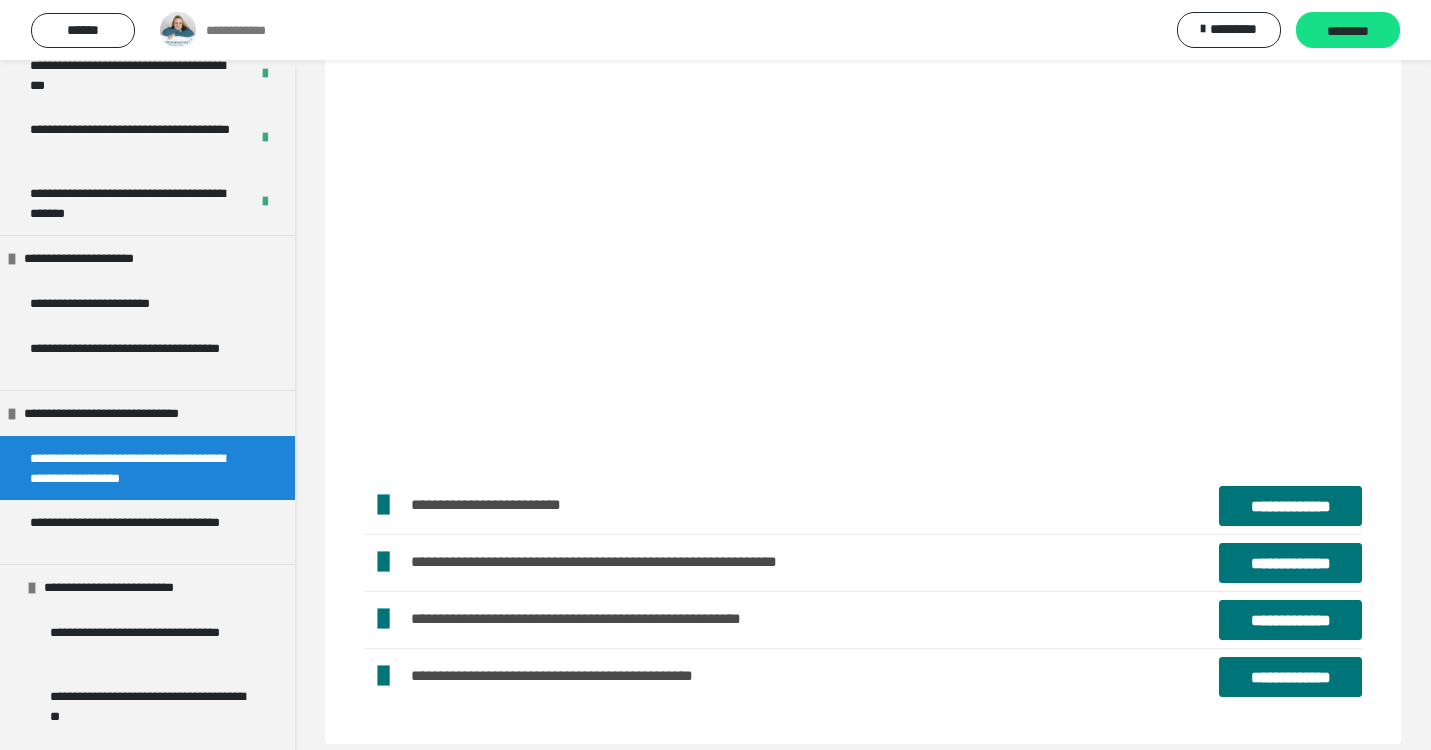 scroll, scrollTop: 10150, scrollLeft: 0, axis: vertical 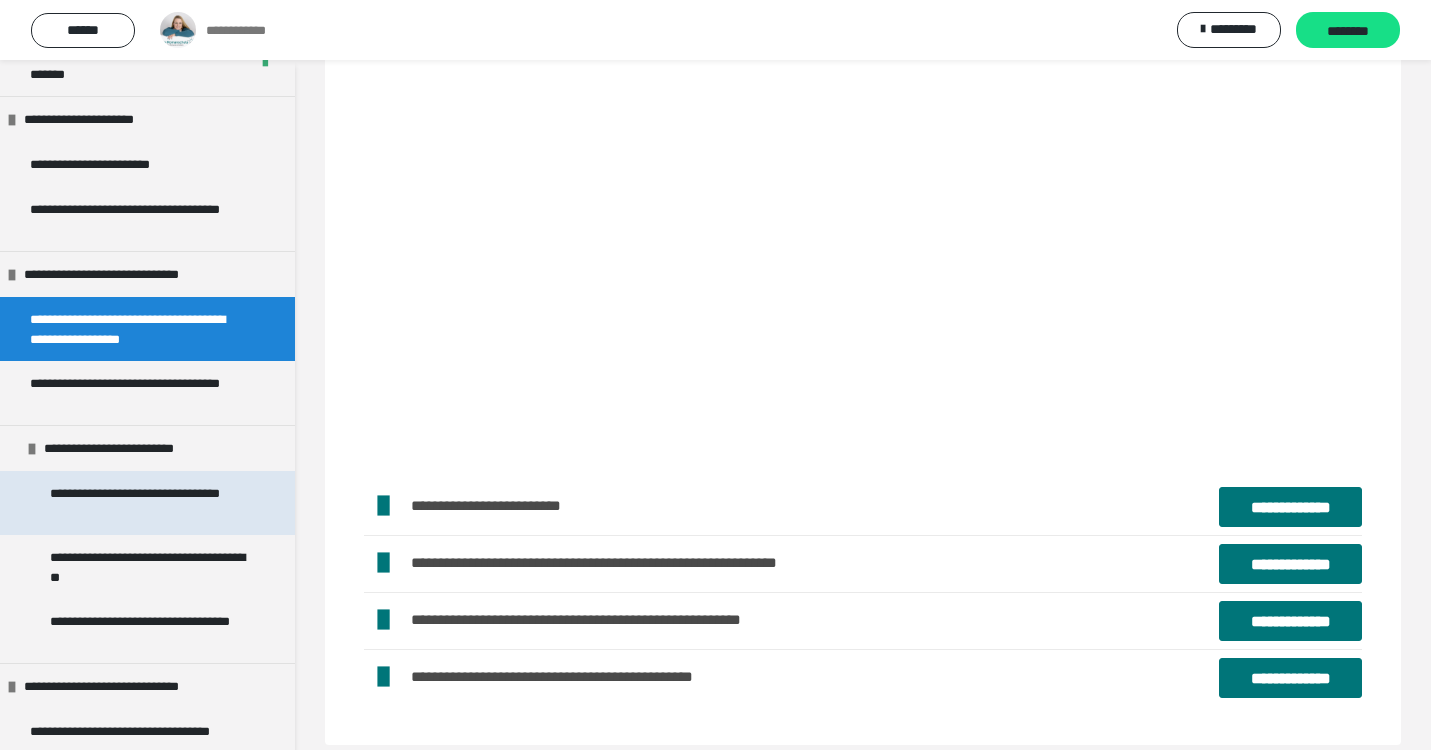 click on "**********" at bounding box center (149, 503) 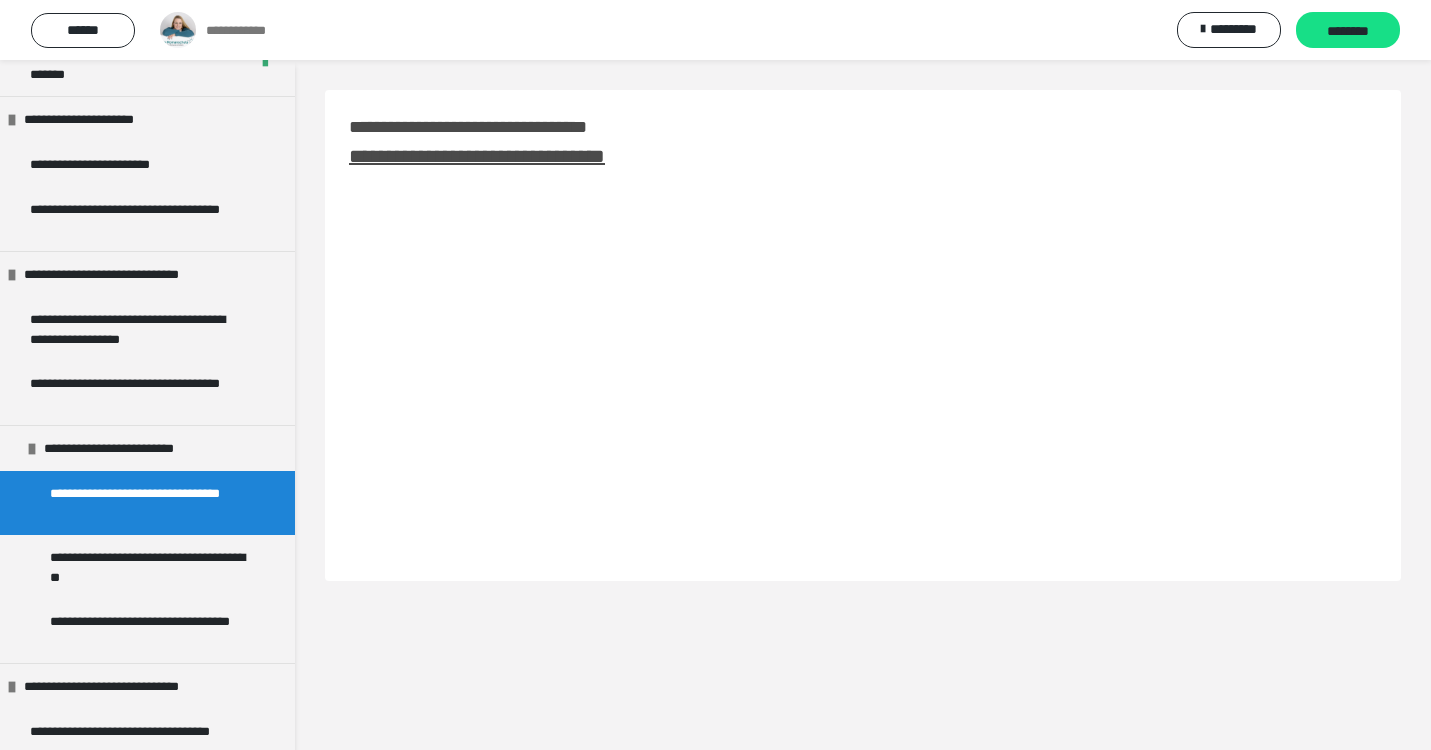scroll, scrollTop: 0, scrollLeft: 0, axis: both 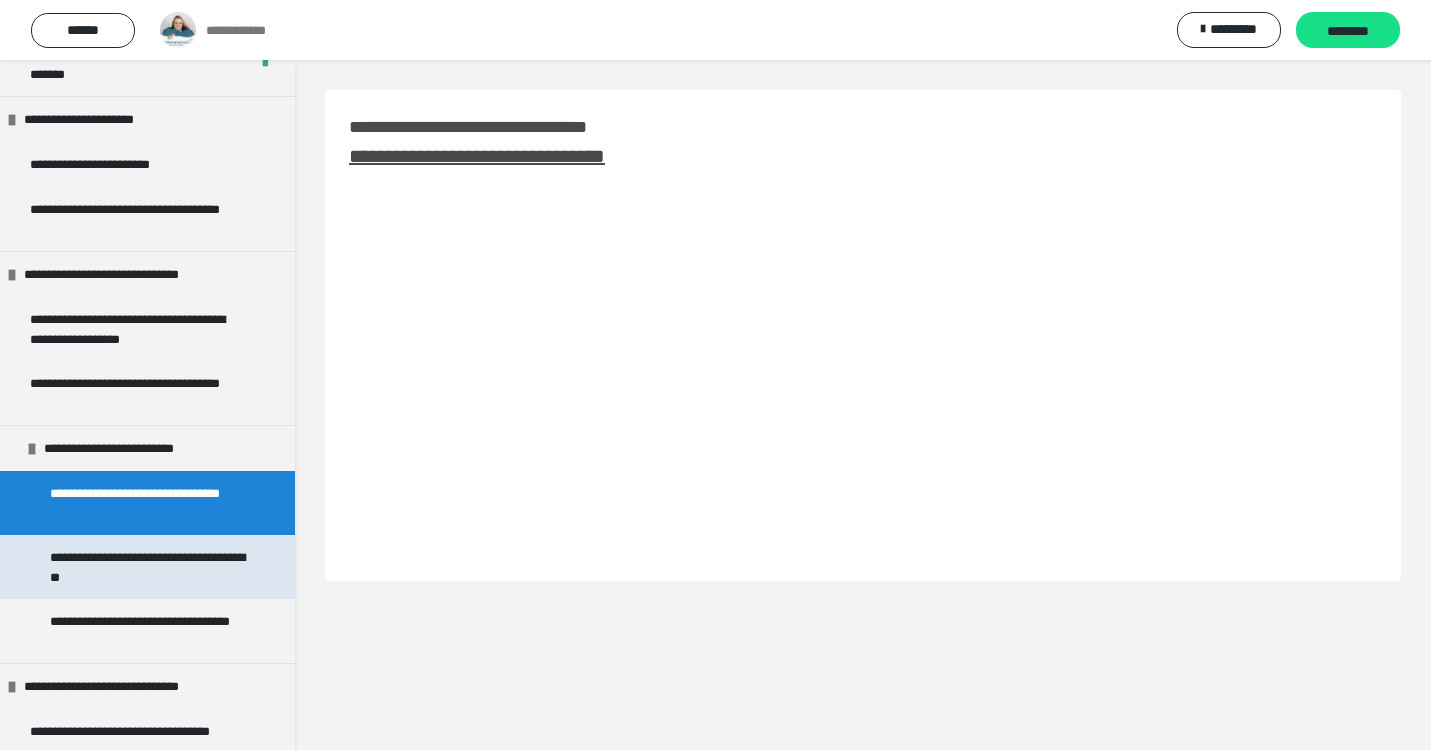 click on "**********" at bounding box center (149, 567) 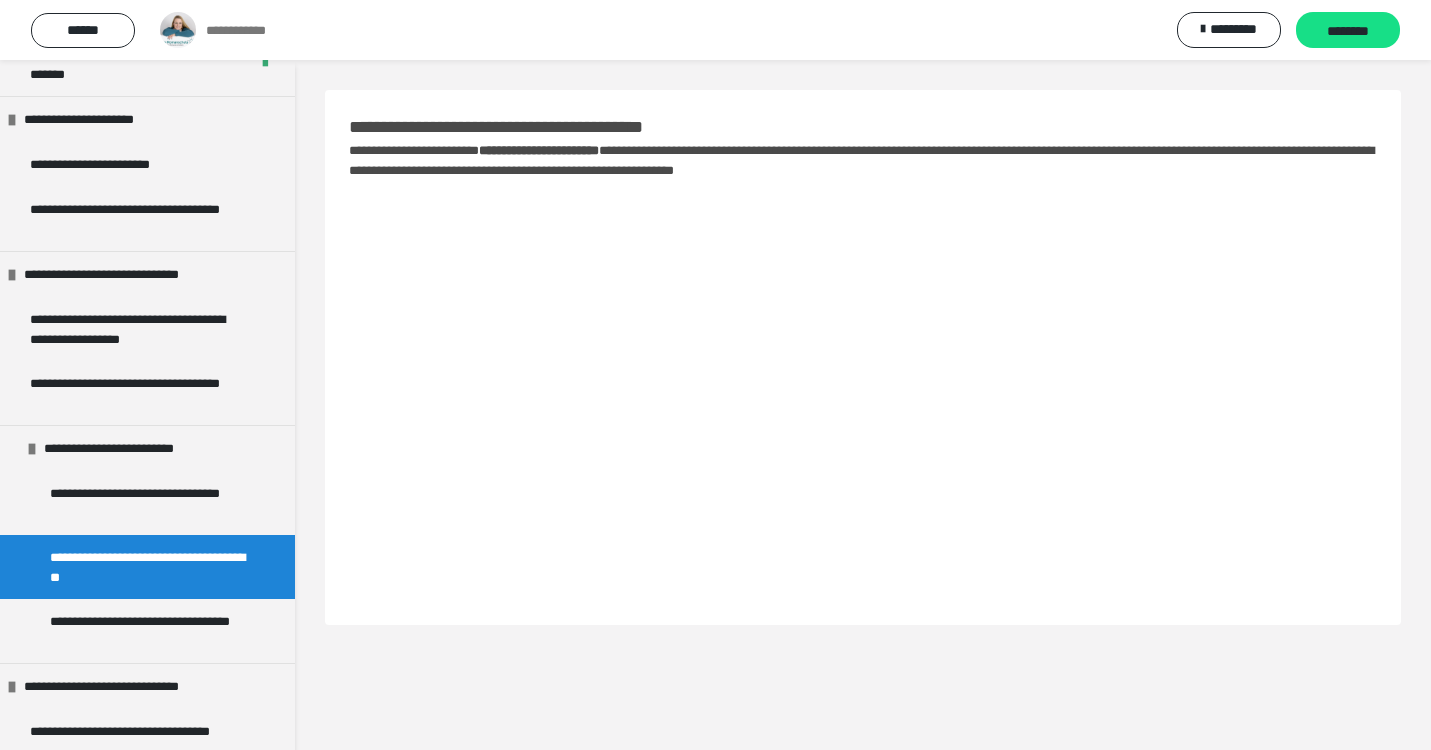 scroll, scrollTop: 0, scrollLeft: 0, axis: both 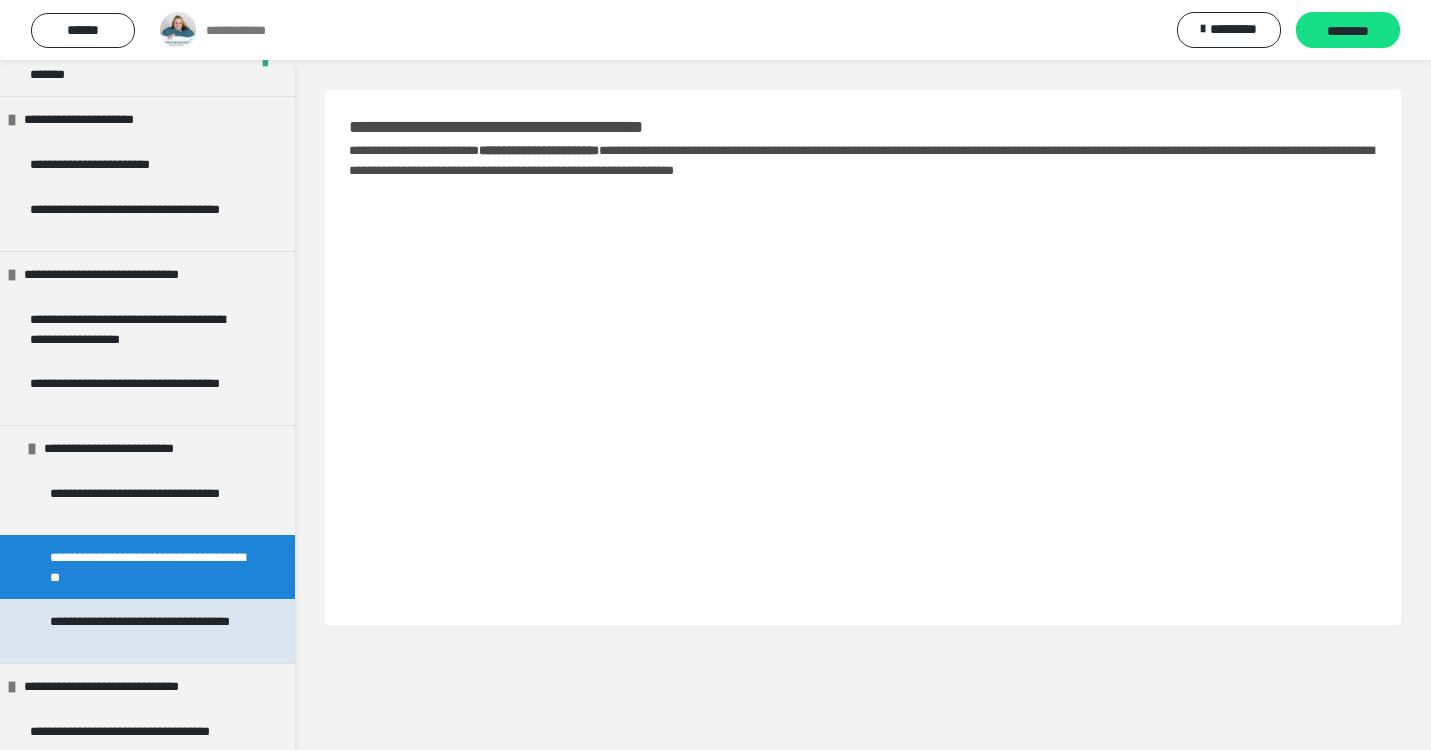 click on "**********" at bounding box center (149, 631) 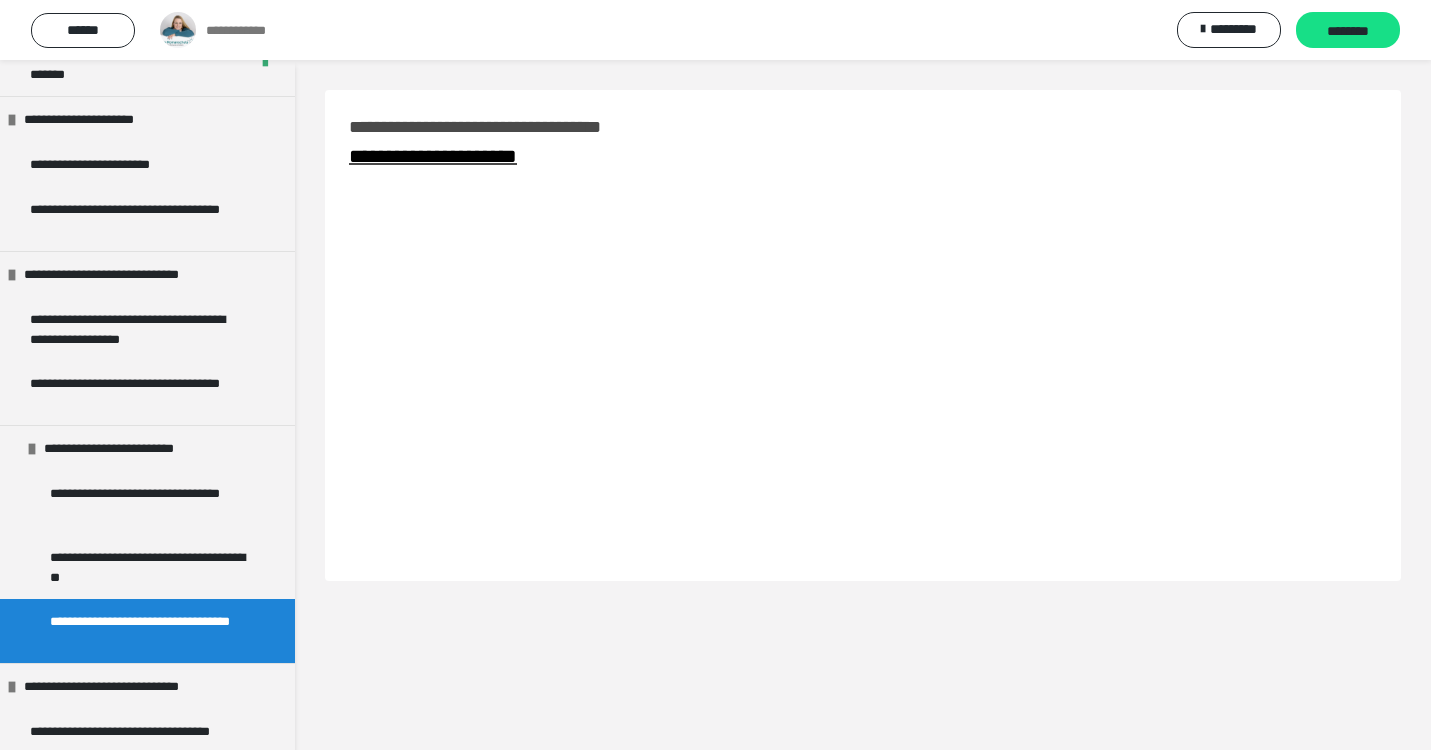 scroll, scrollTop: 0, scrollLeft: 0, axis: both 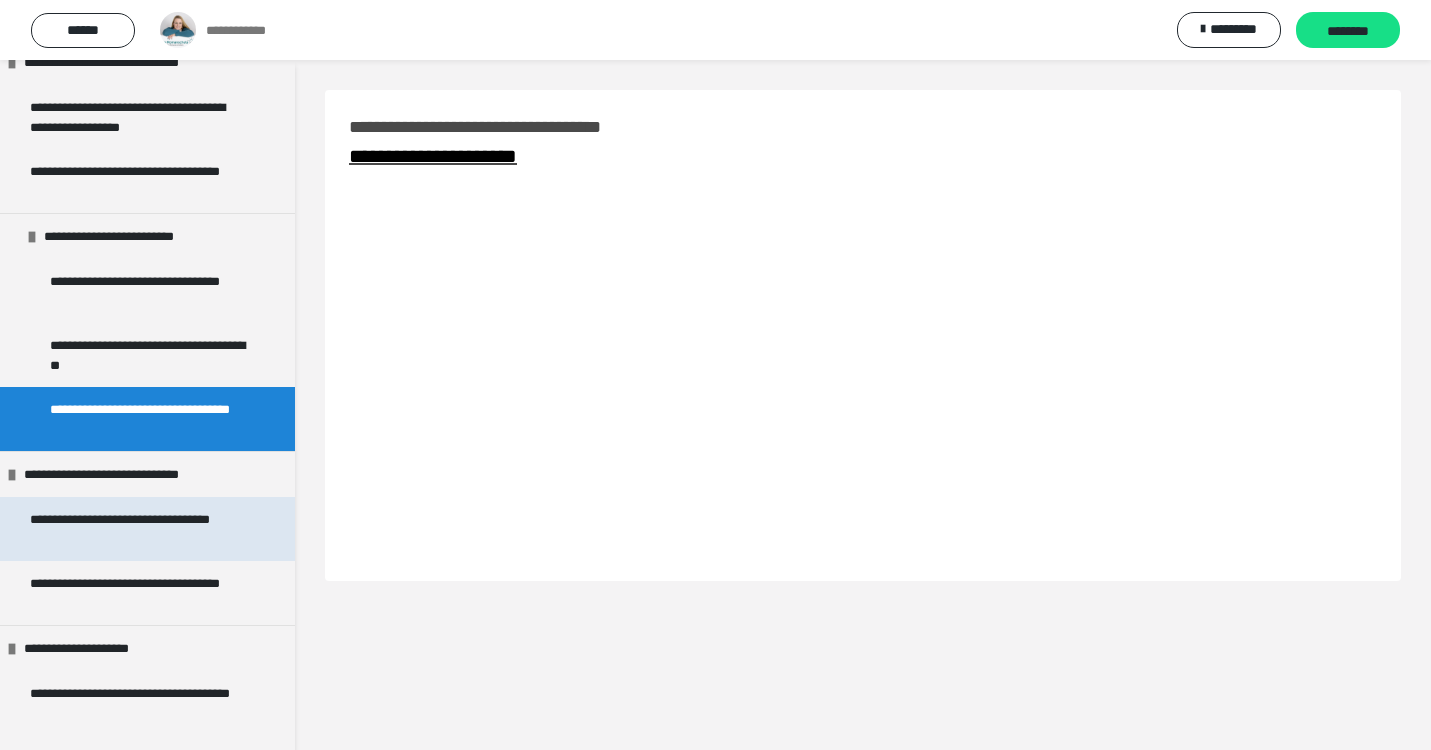 click on "**********" at bounding box center [139, 529] 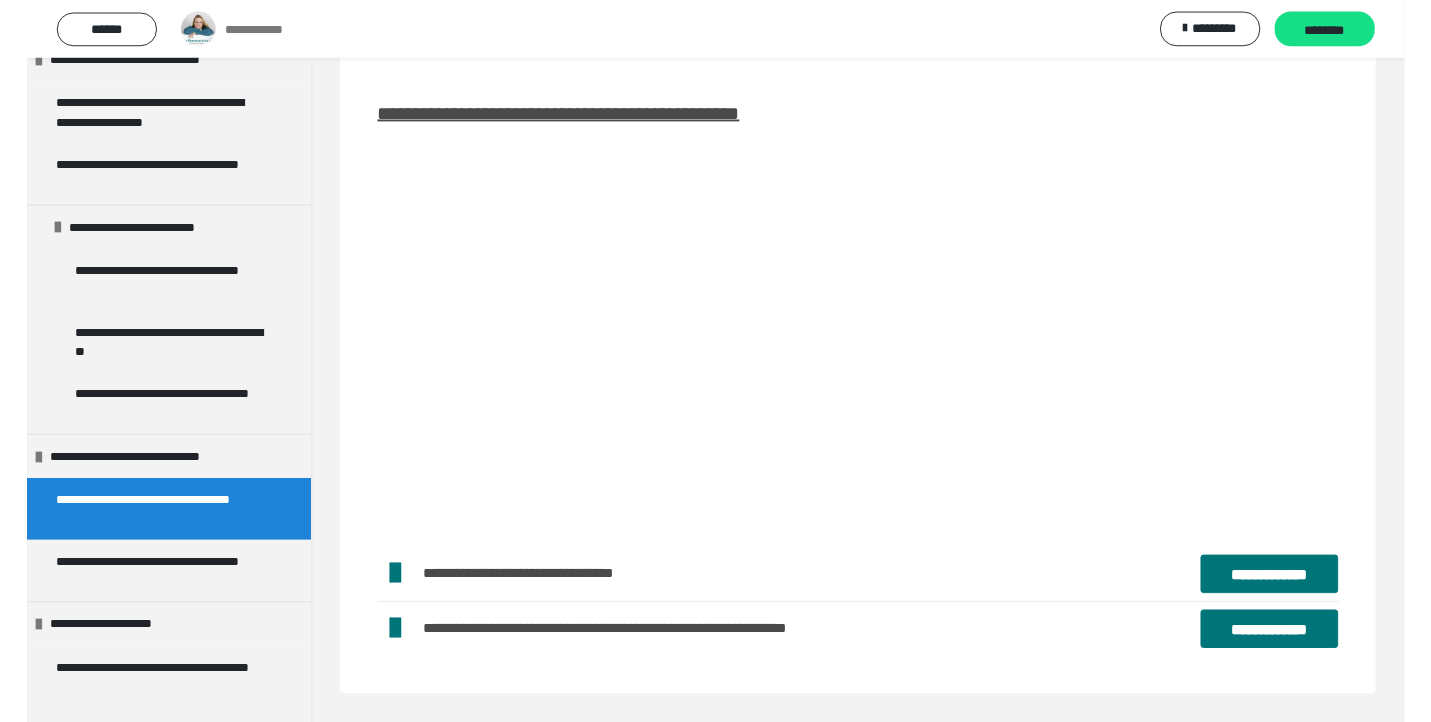 scroll, scrollTop: 910, scrollLeft: 0, axis: vertical 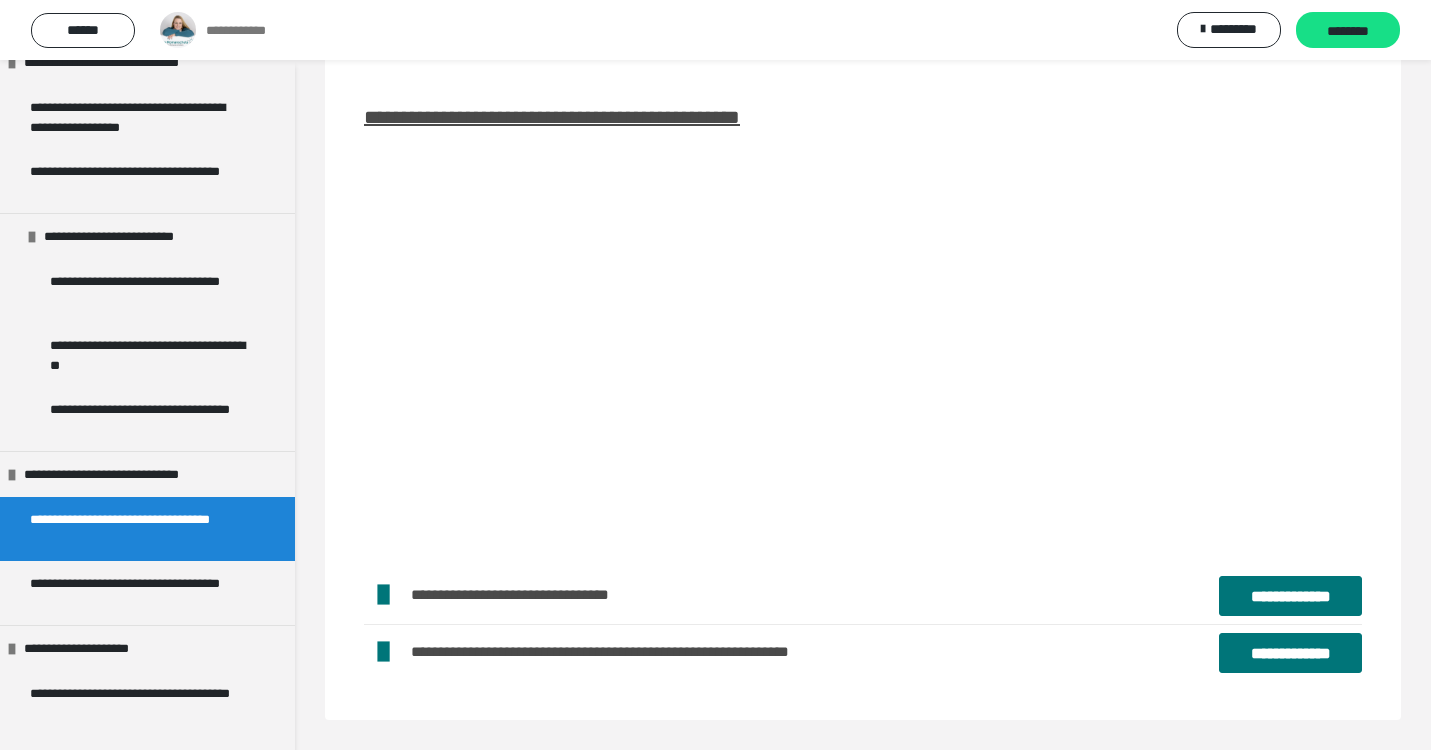 click on "**********" at bounding box center [1290, 596] 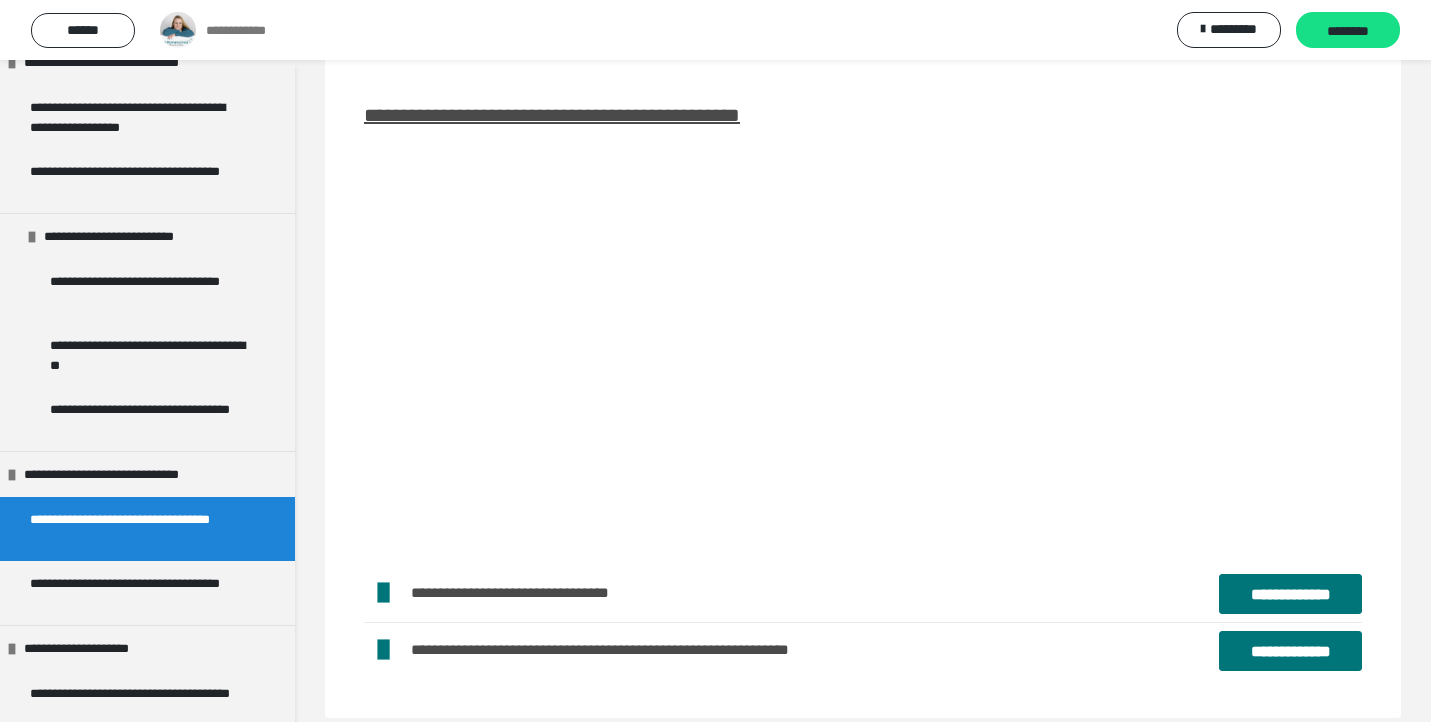 click on "**********" at bounding box center (1290, 651) 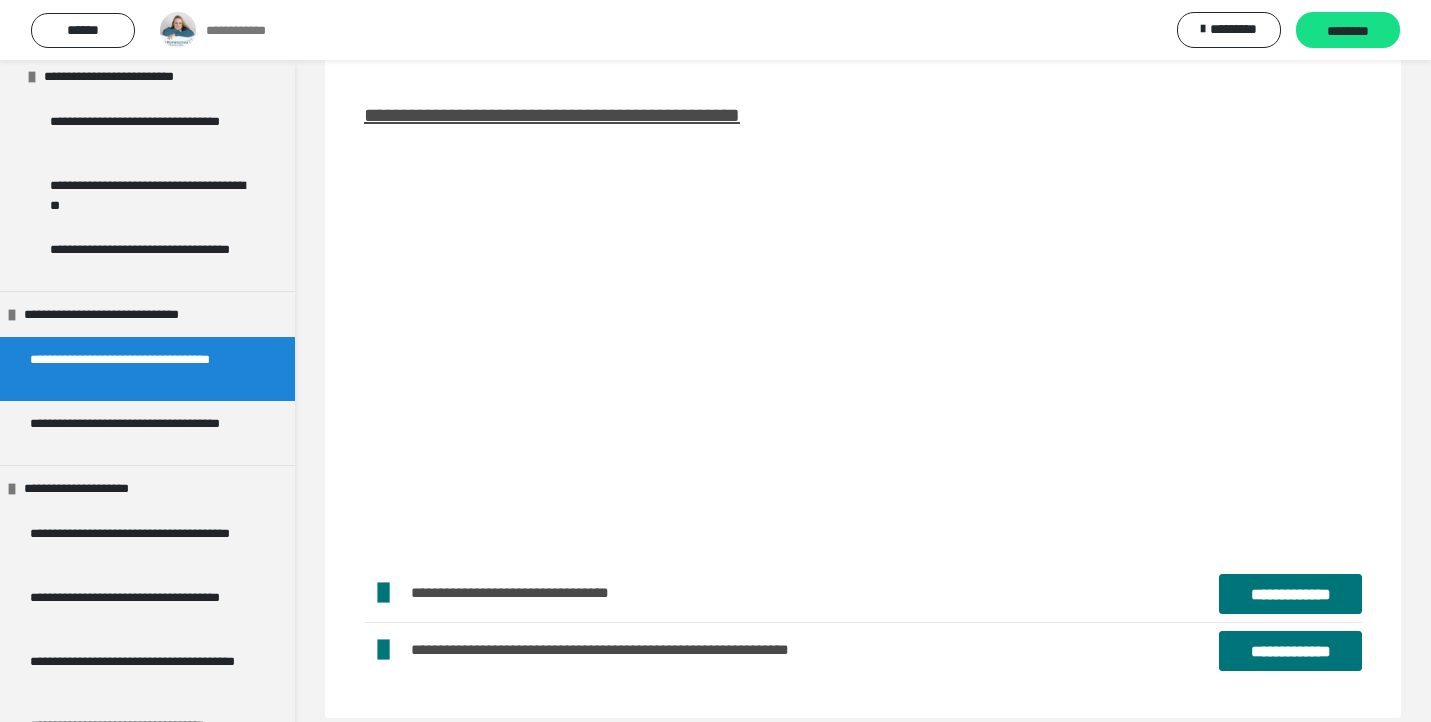 scroll, scrollTop: 921, scrollLeft: 0, axis: vertical 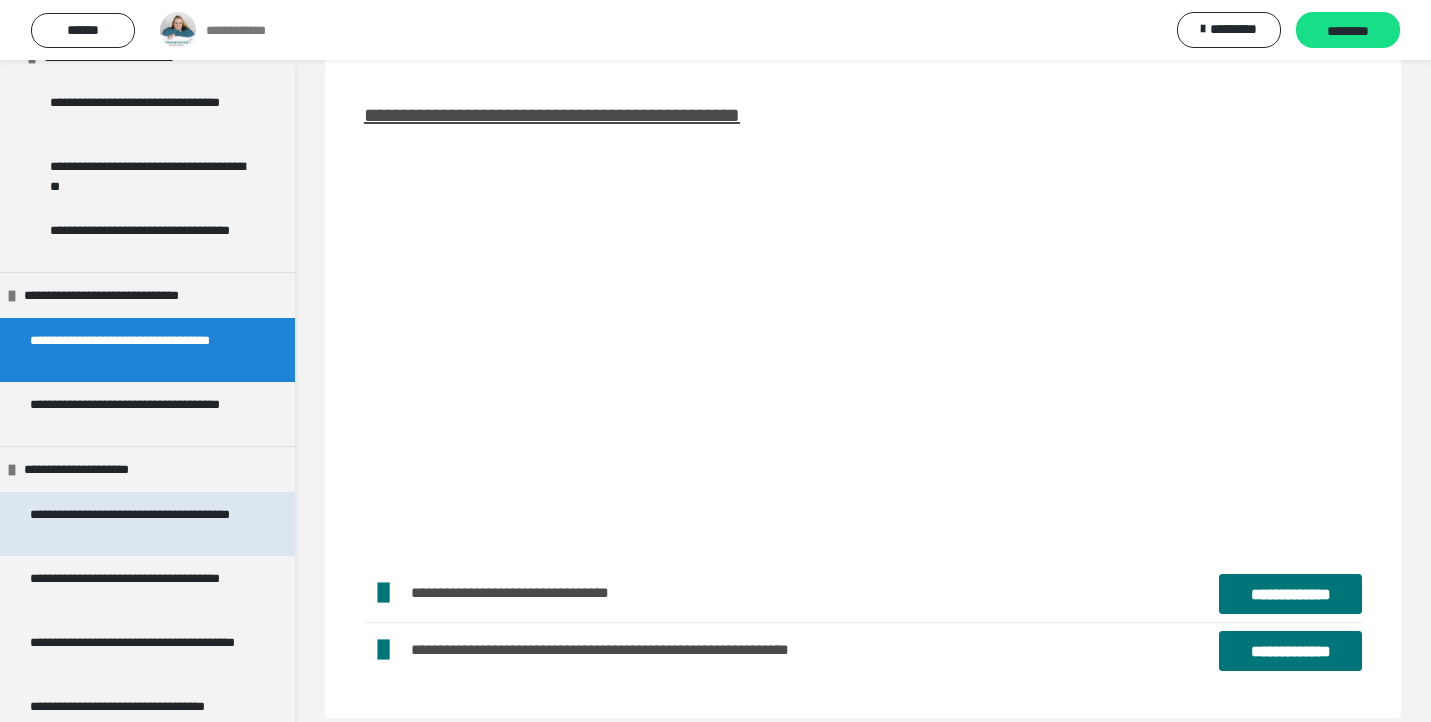 click on "**********" at bounding box center [139, 524] 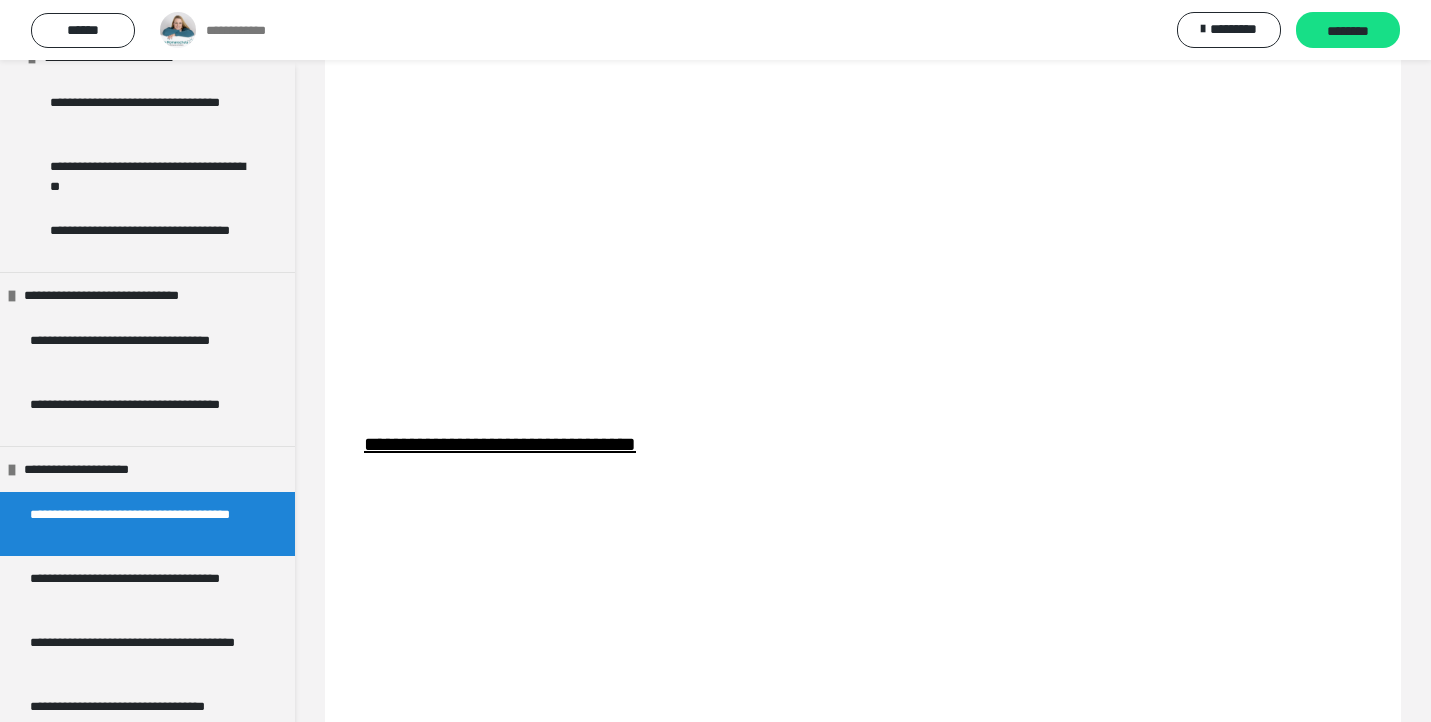 scroll, scrollTop: 6245, scrollLeft: 0, axis: vertical 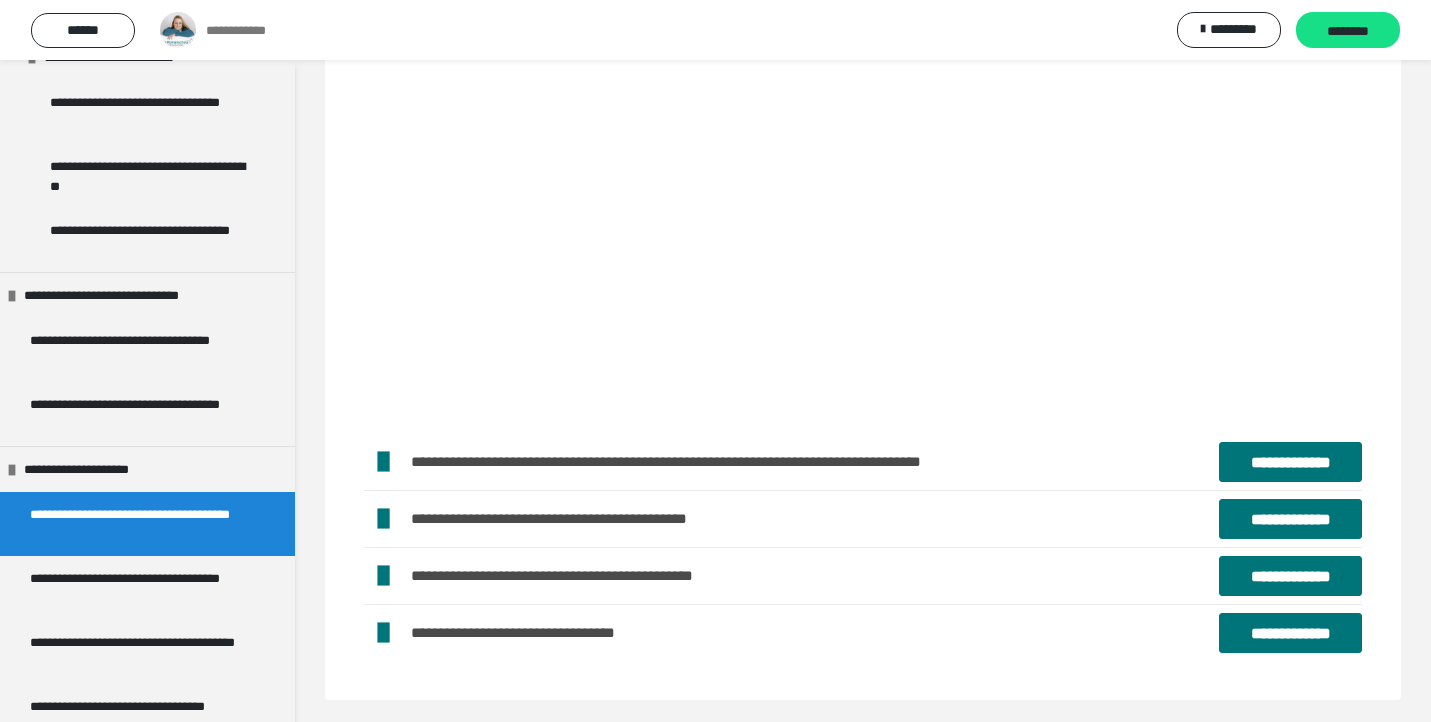 click on "**********" at bounding box center [1290, 462] 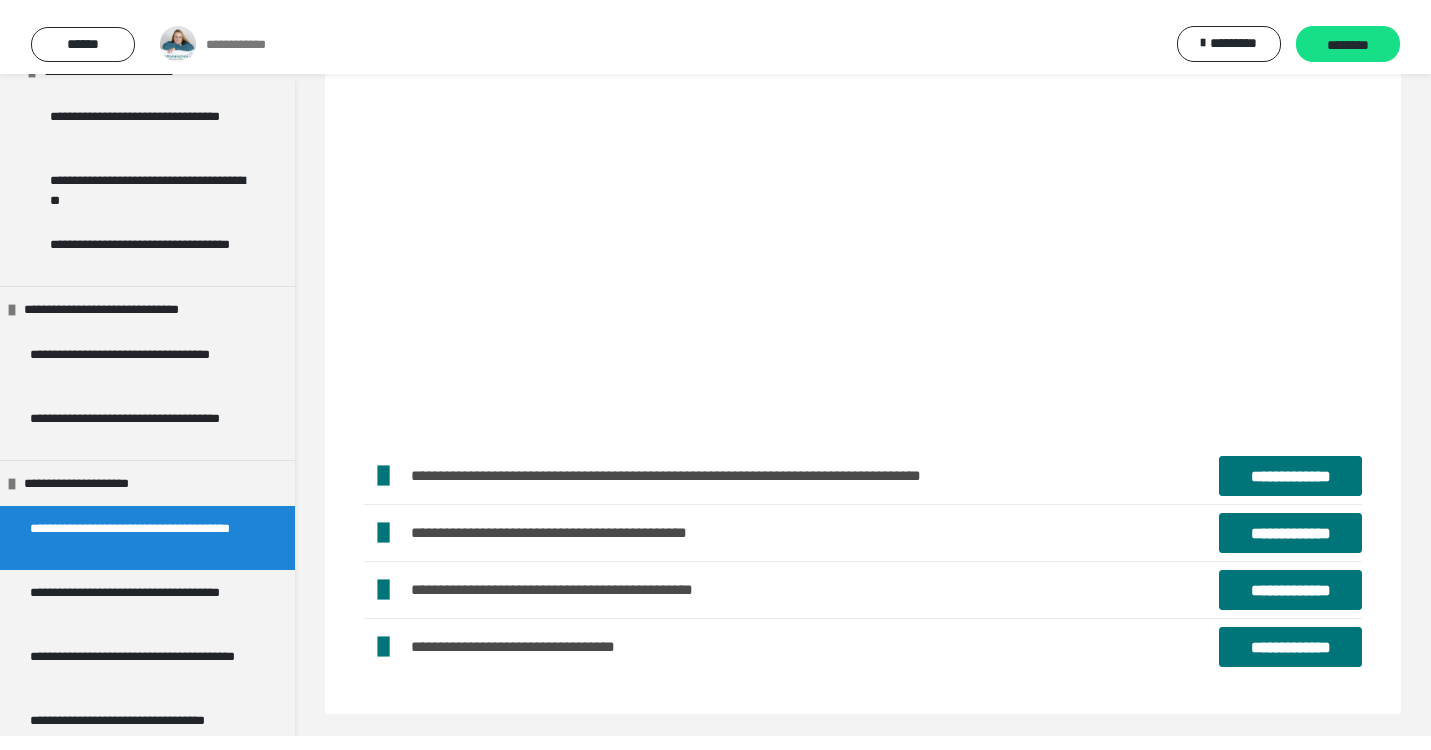 scroll, scrollTop: 6217, scrollLeft: 0, axis: vertical 